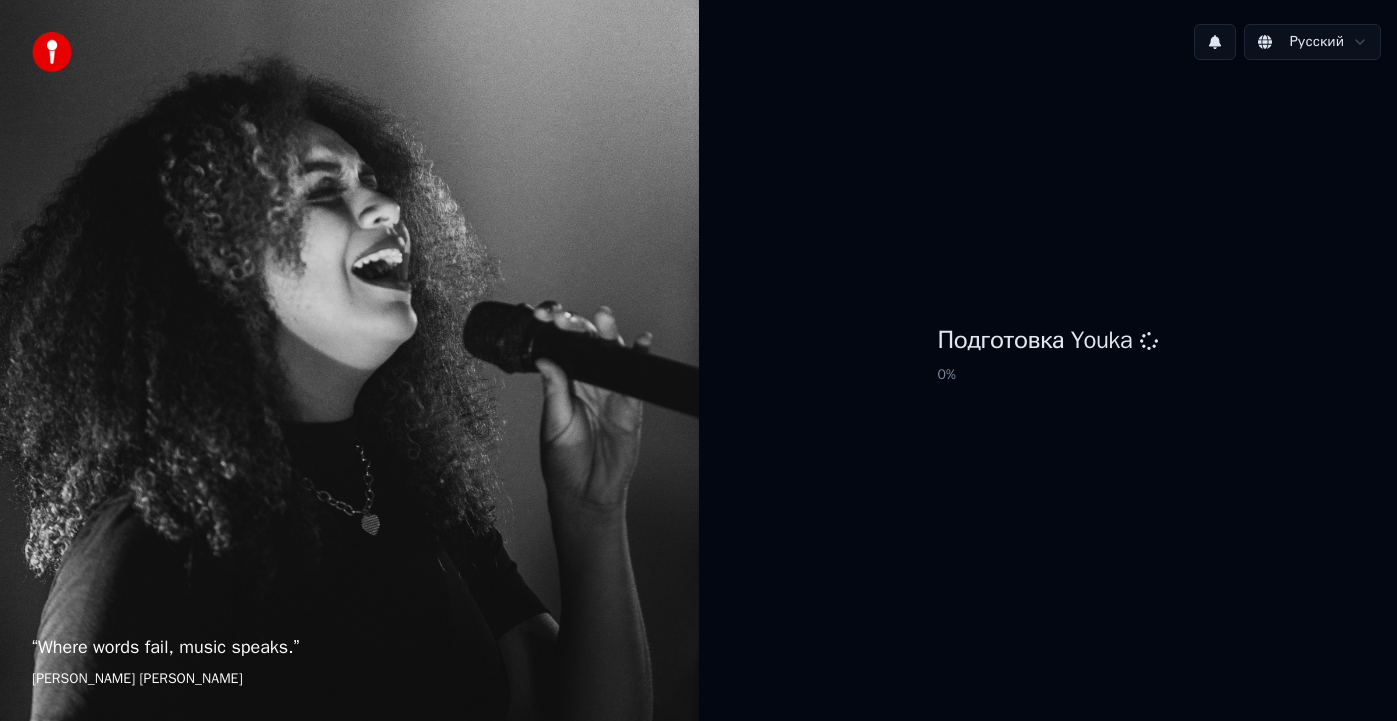 scroll, scrollTop: 0, scrollLeft: 0, axis: both 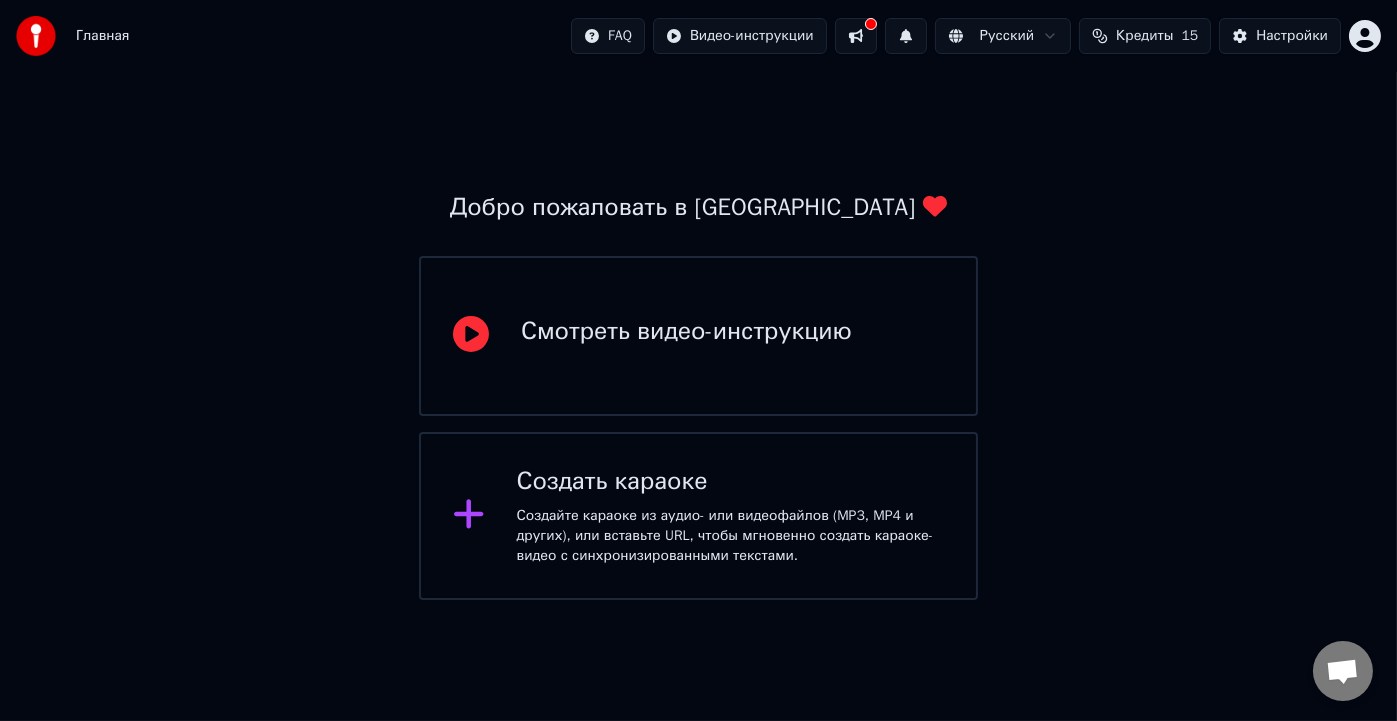 click on "Создайте караоке из аудио- или видеофайлов (MP3, MP4 и других), или вставьте URL, чтобы мгновенно создать караоке-видео с синхронизированными текстами." at bounding box center [730, 536] 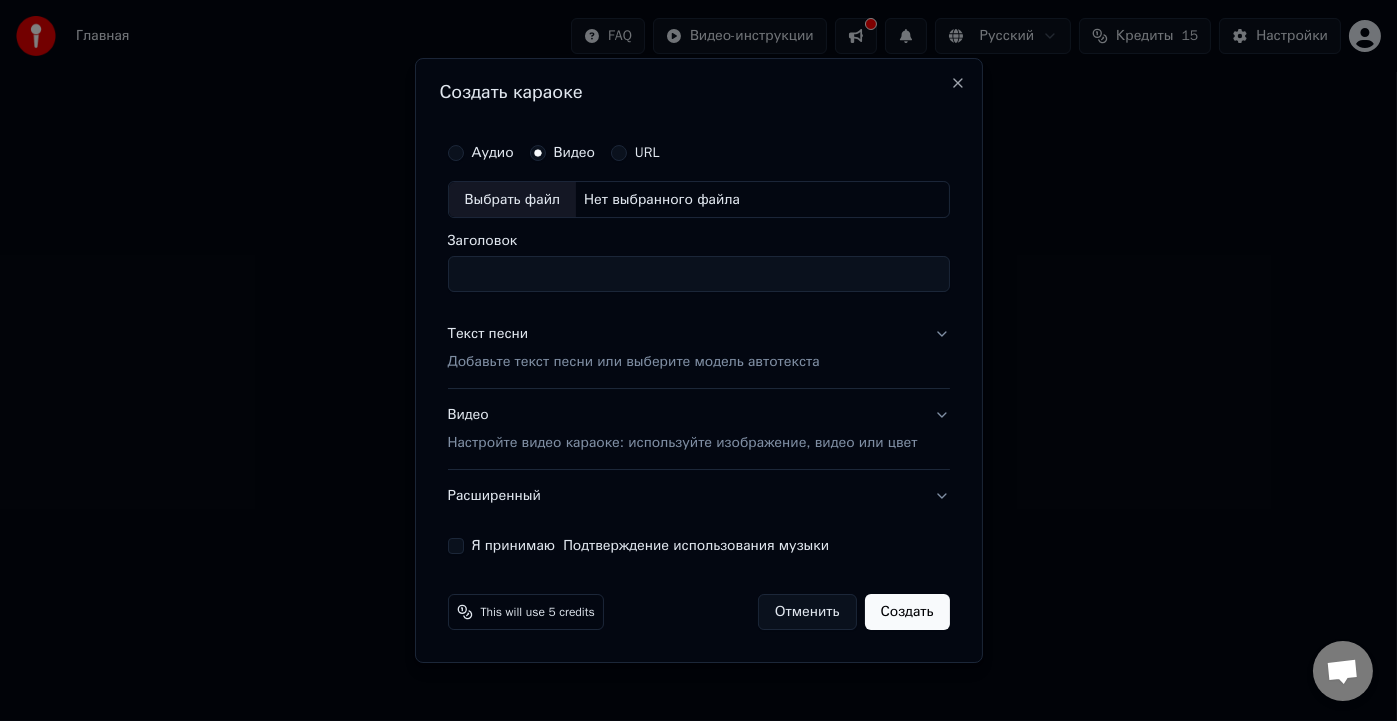 click on "Выбрать файл" at bounding box center (512, 200) 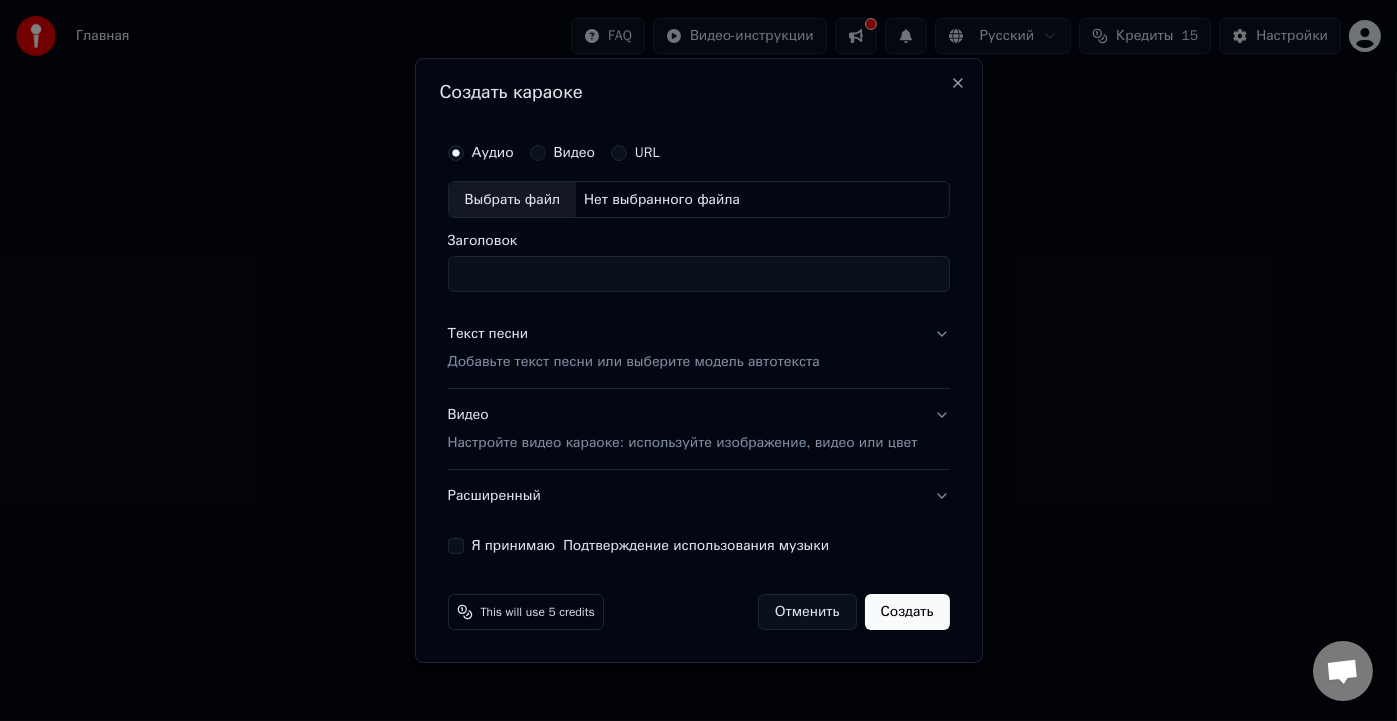 click on "Выбрать файл" at bounding box center (512, 200) 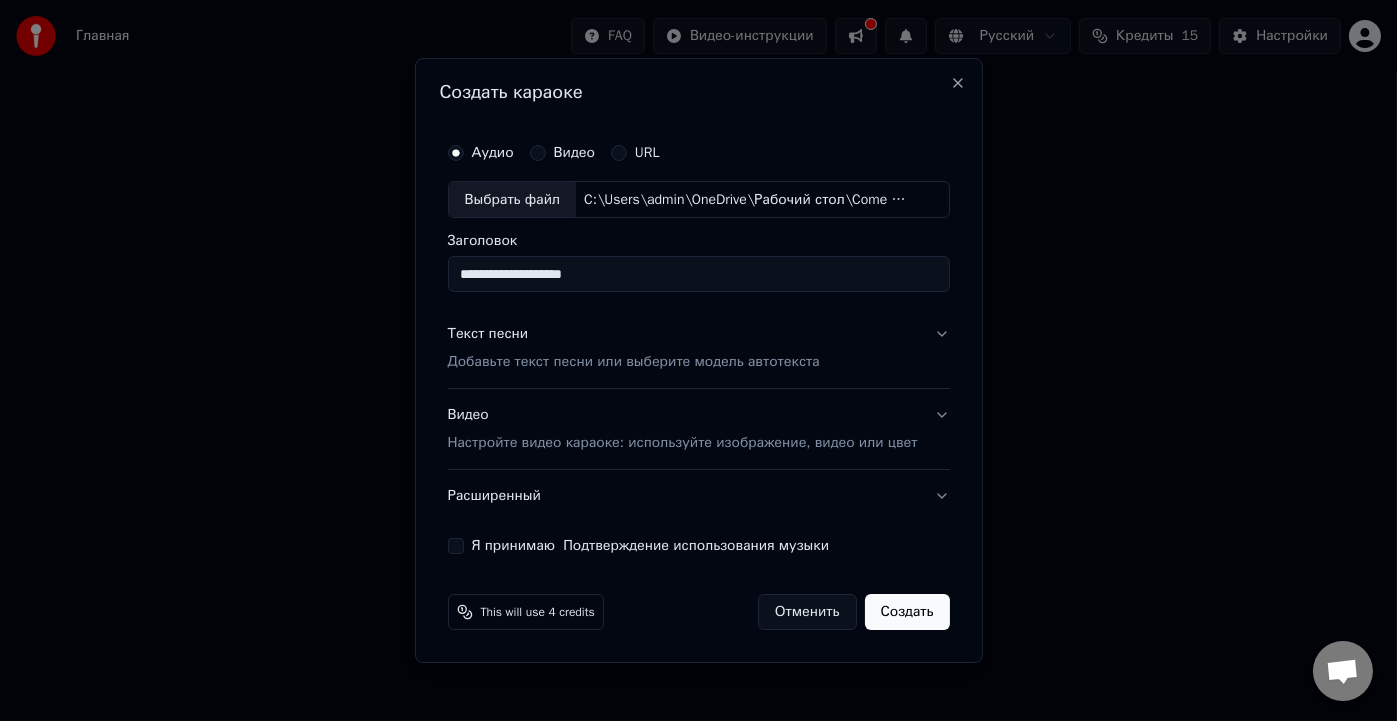 click on "**********" at bounding box center (698, 275) 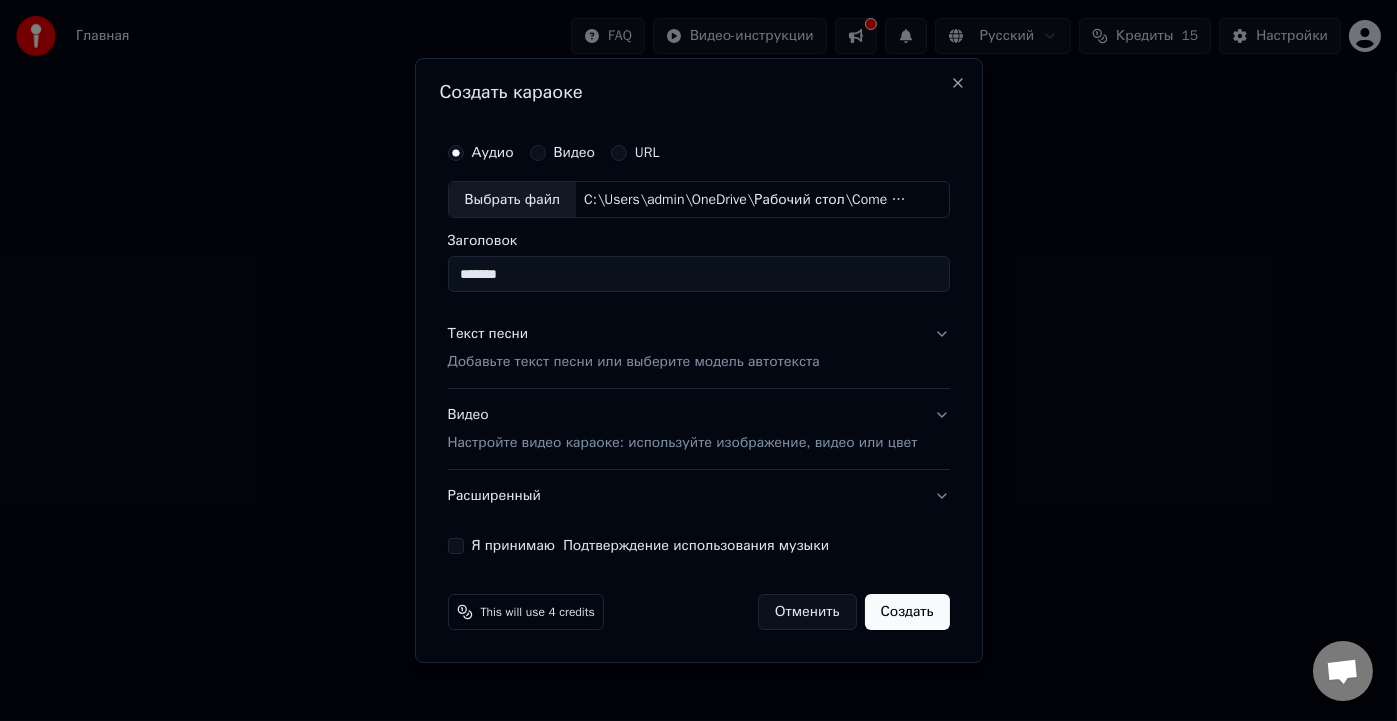 type on "*******" 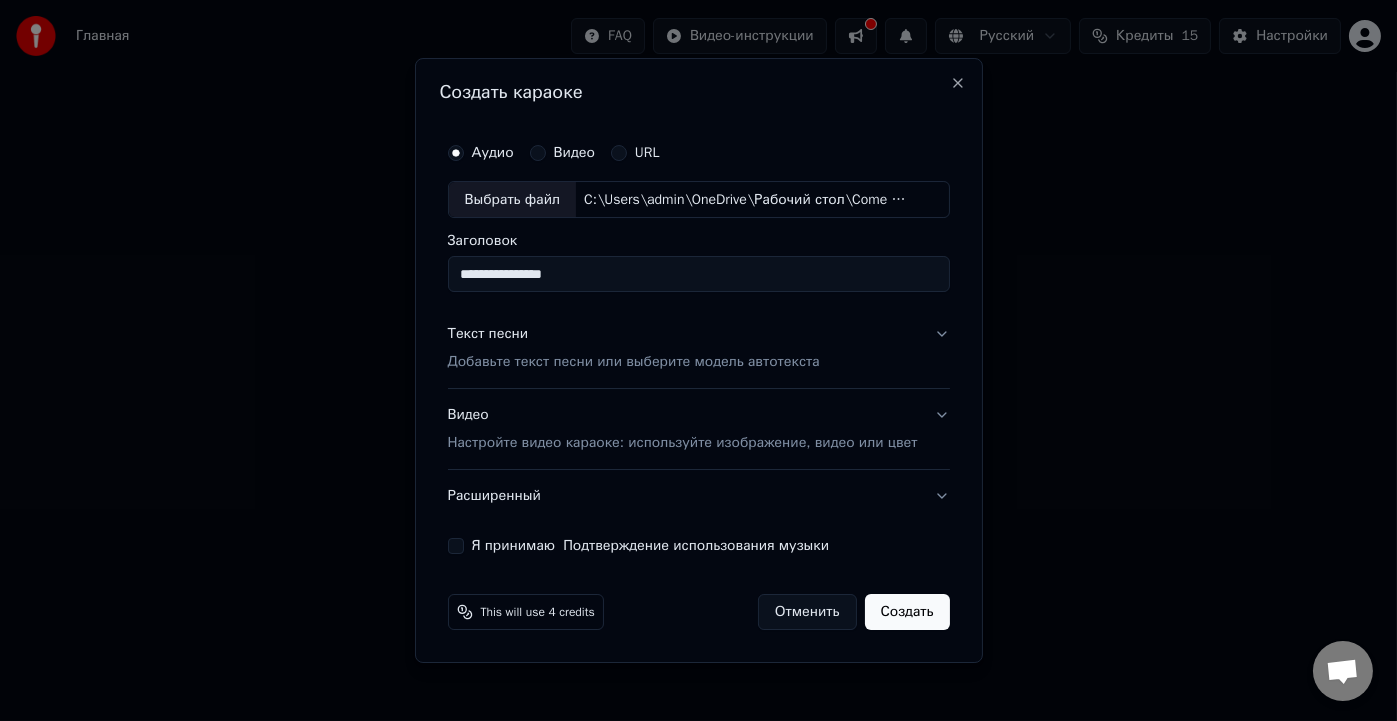 click on "**********" at bounding box center [698, 275] 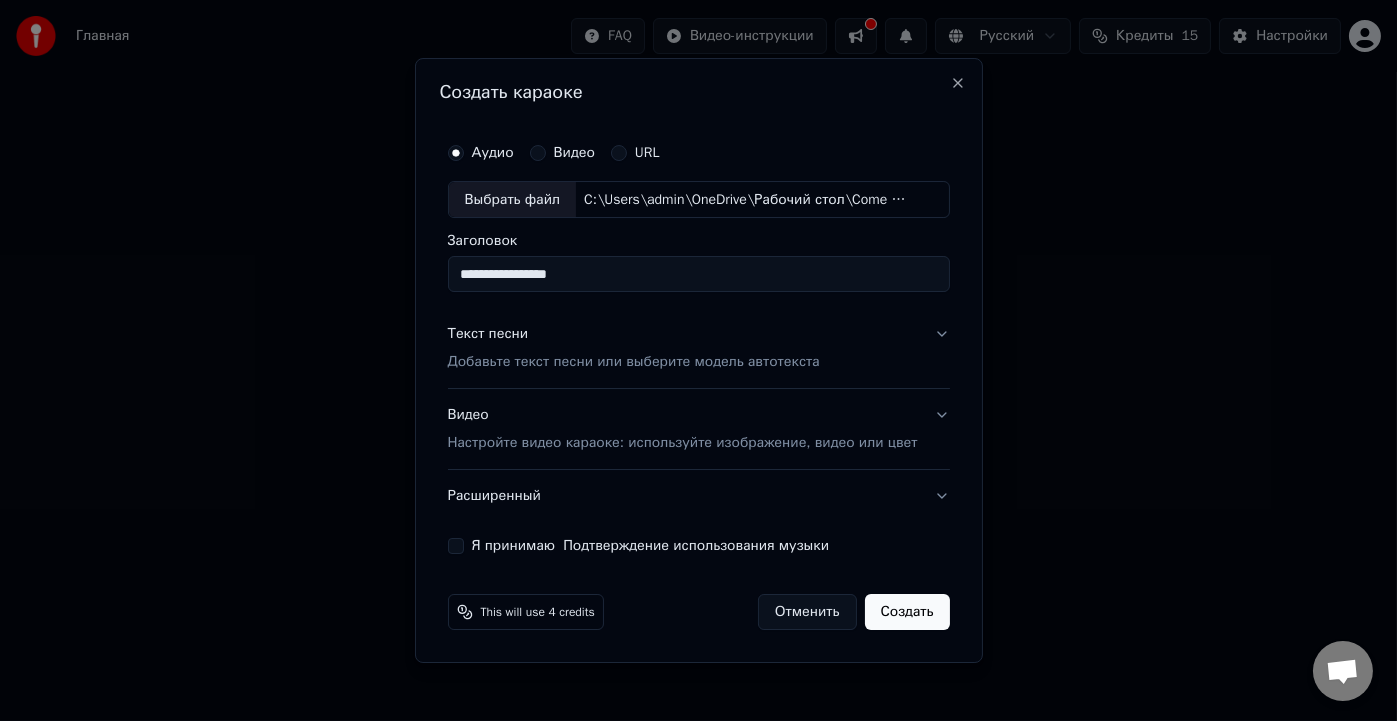 type on "**********" 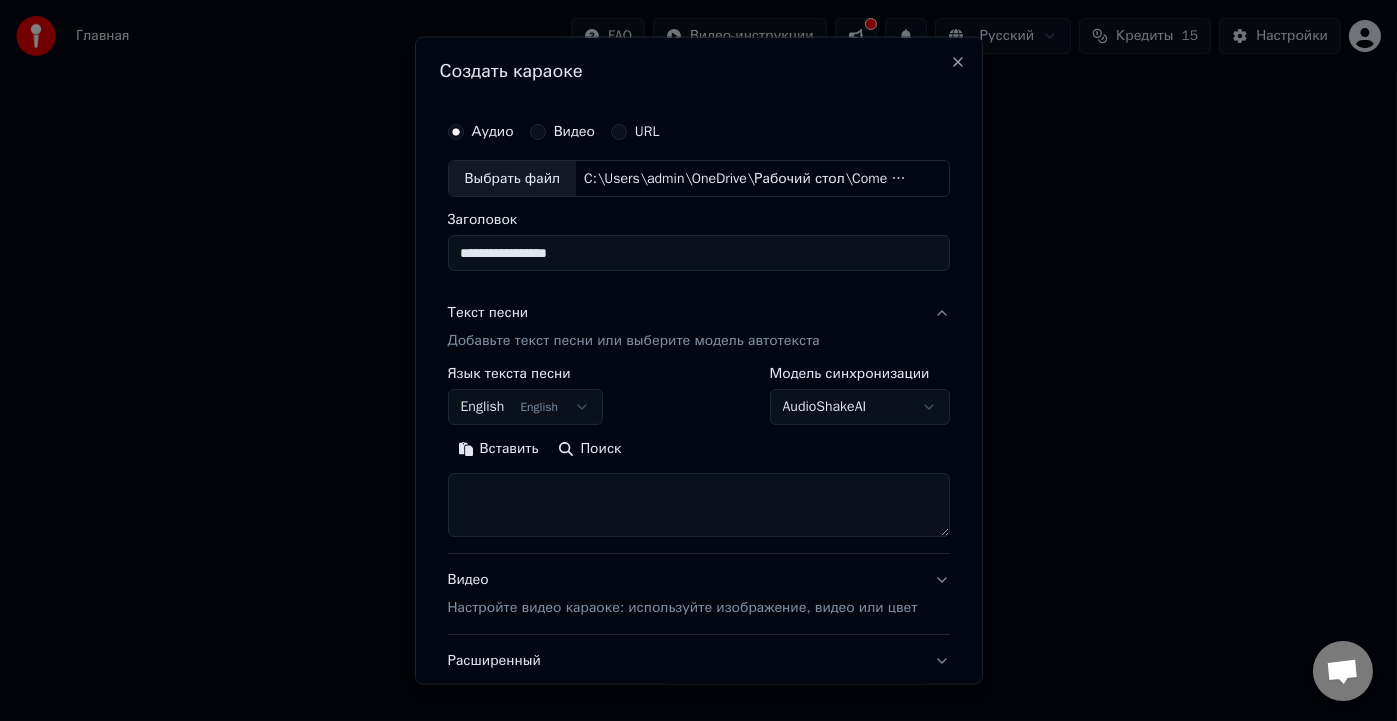 click on "English English" at bounding box center [525, 407] 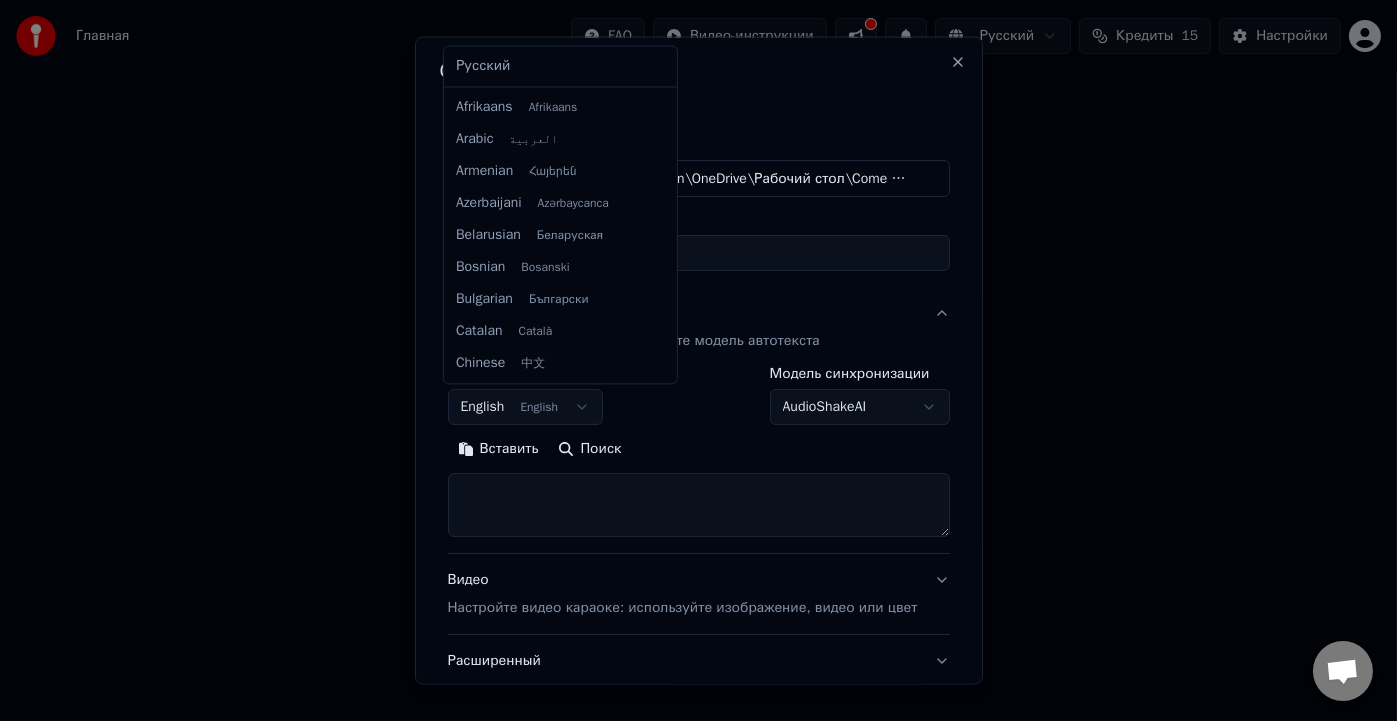 scroll, scrollTop: 160, scrollLeft: 0, axis: vertical 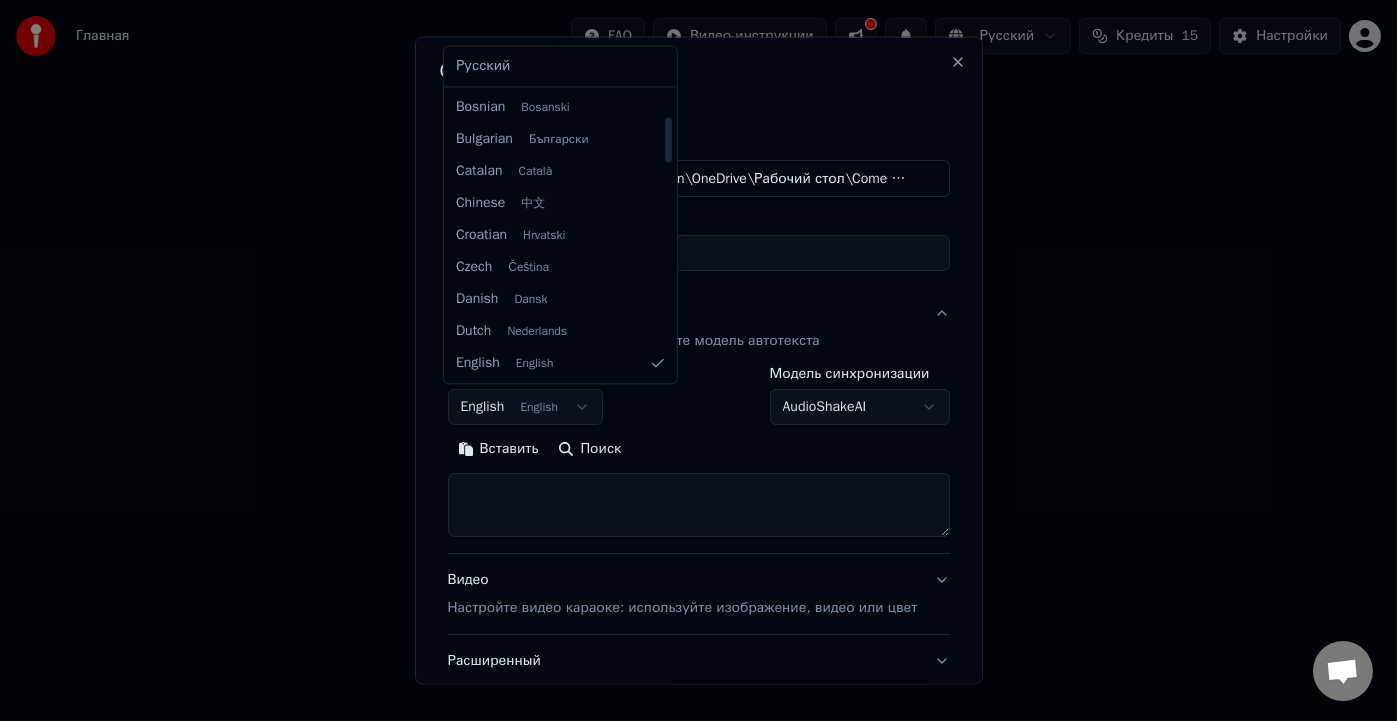 select on "**" 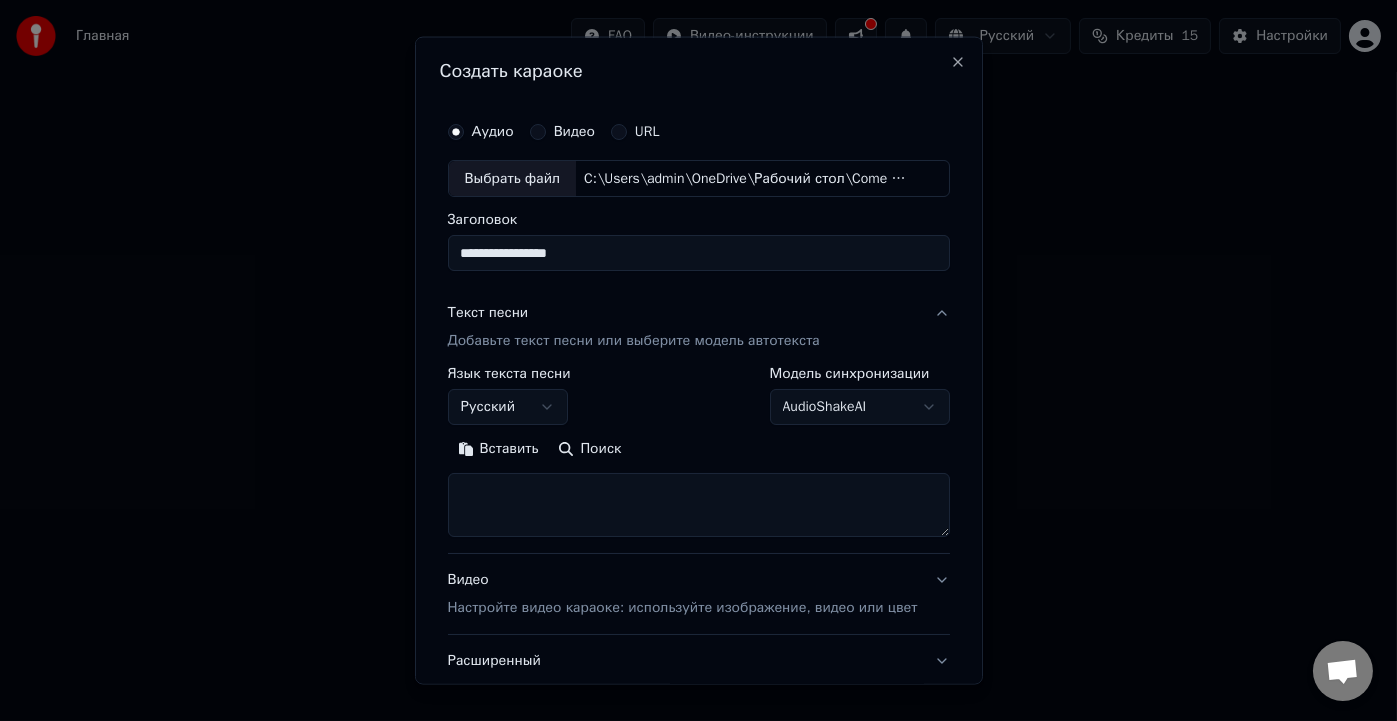 click at bounding box center (698, 505) 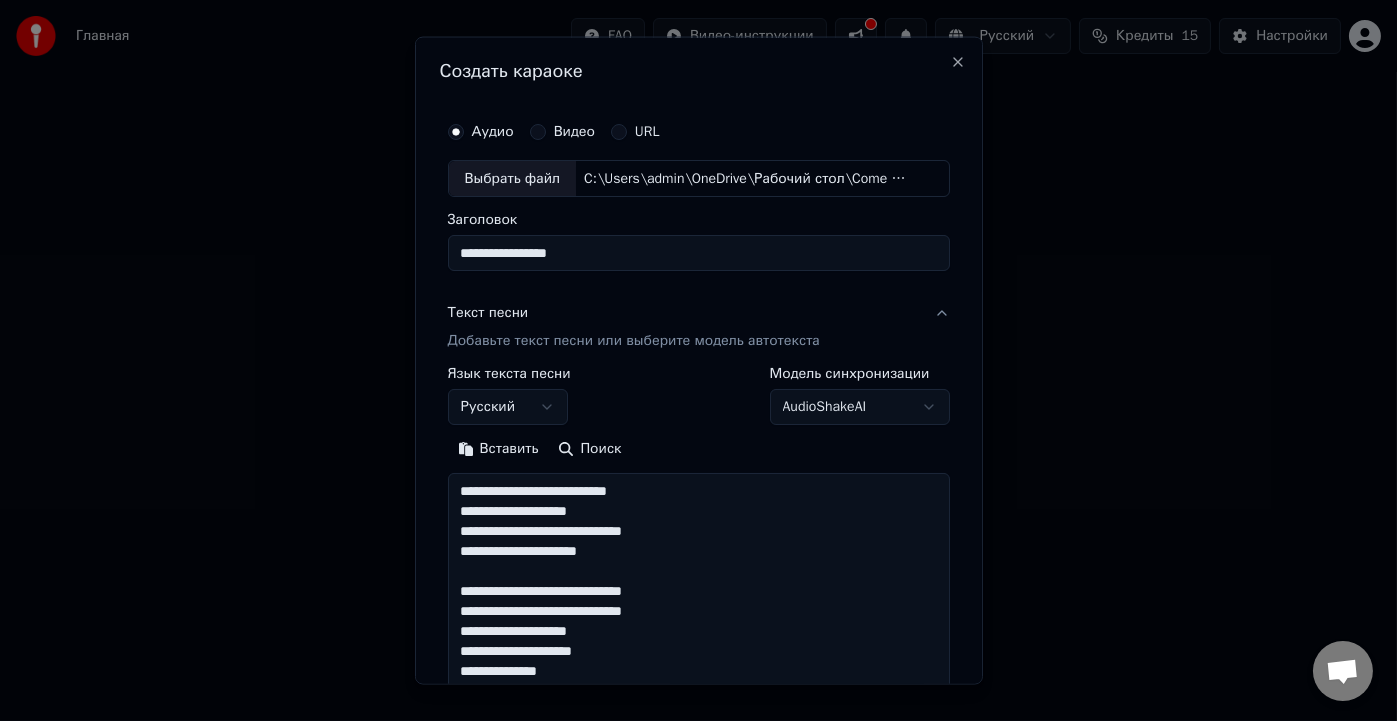 scroll, scrollTop: 404, scrollLeft: 0, axis: vertical 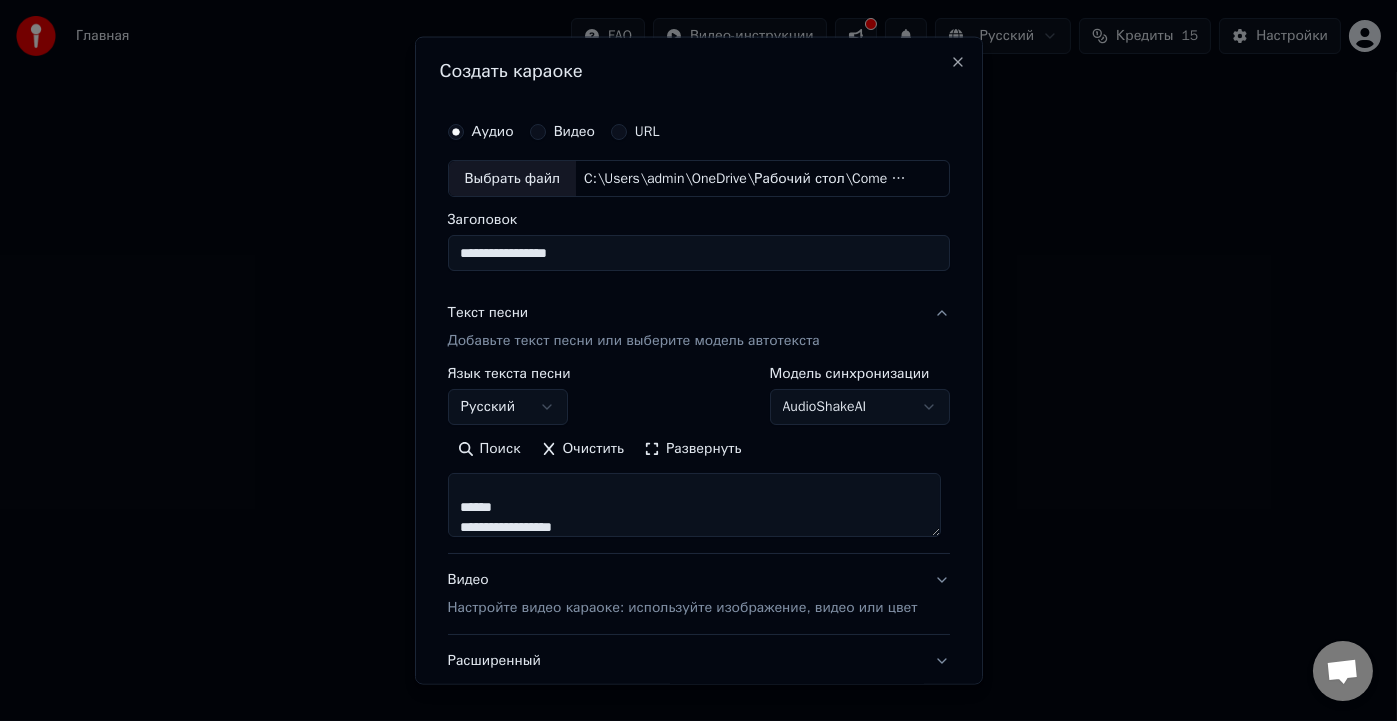 type on "**********" 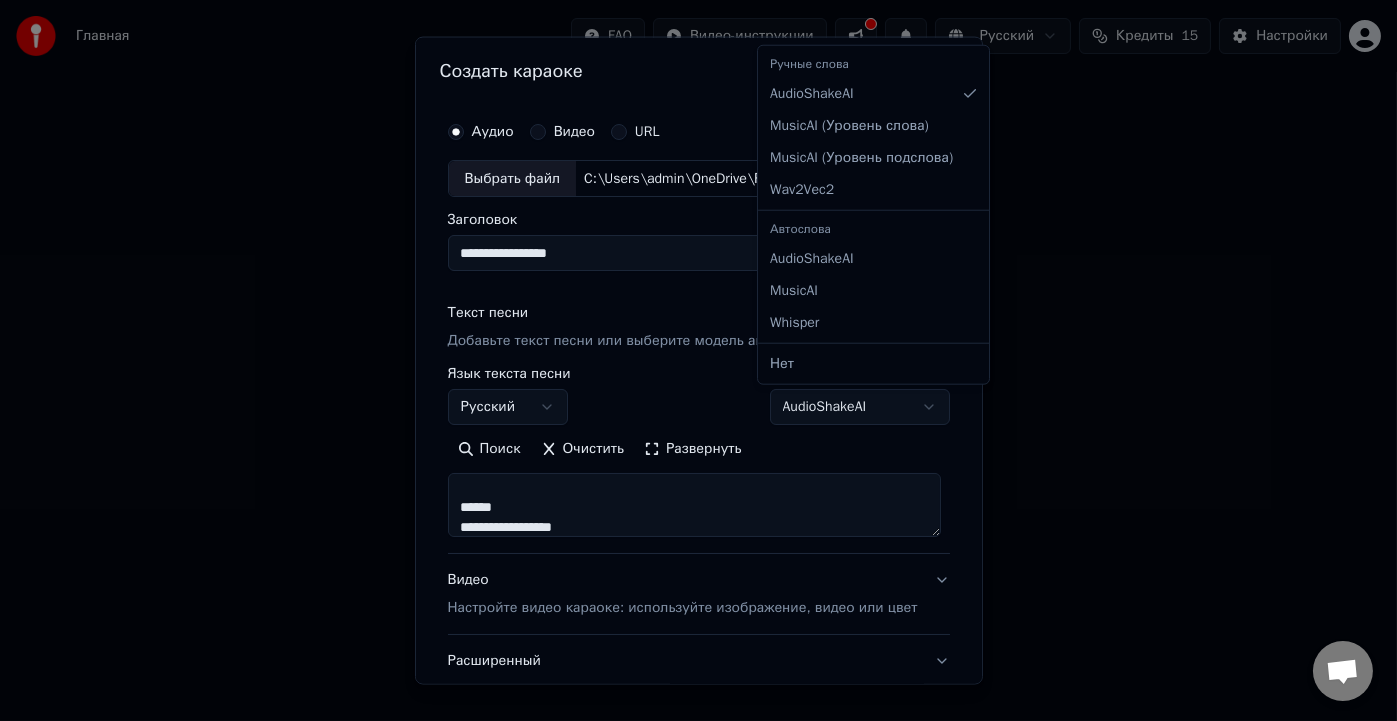 click on "**********" at bounding box center [698, 300] 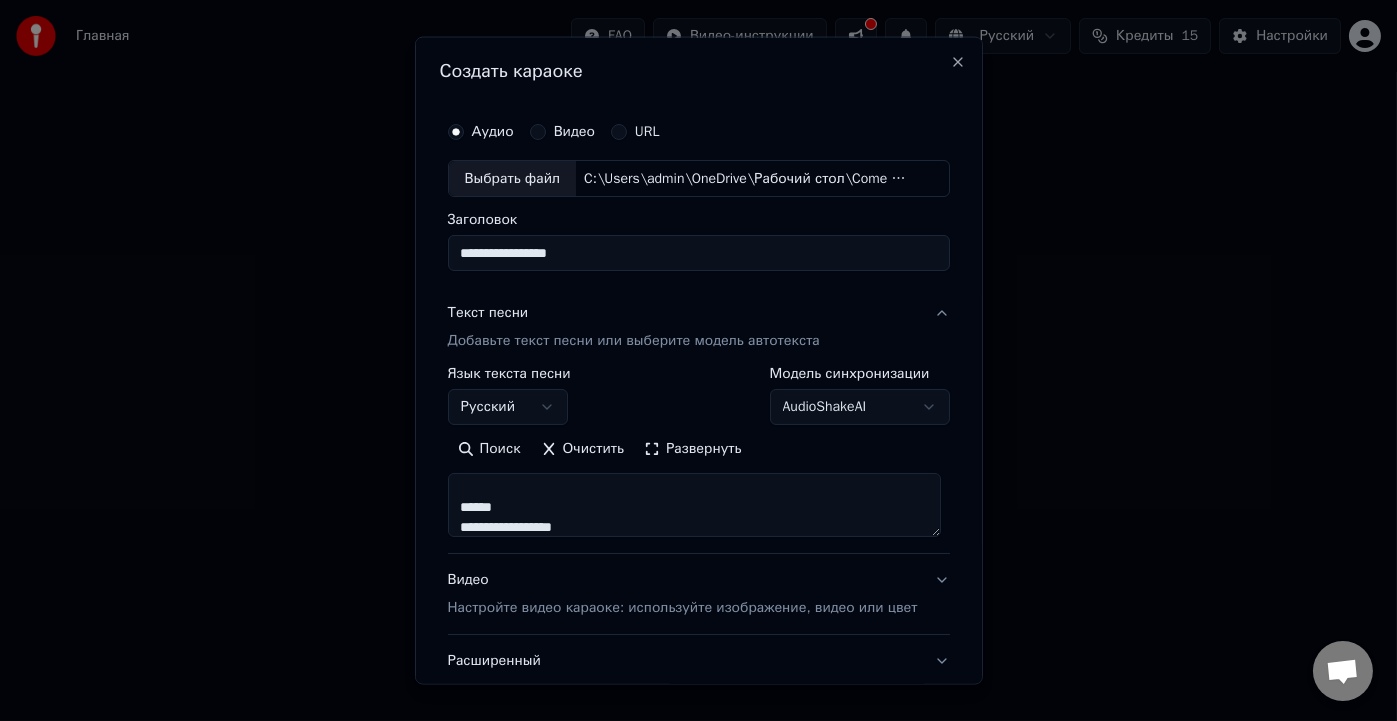 scroll, scrollTop: 133, scrollLeft: 0, axis: vertical 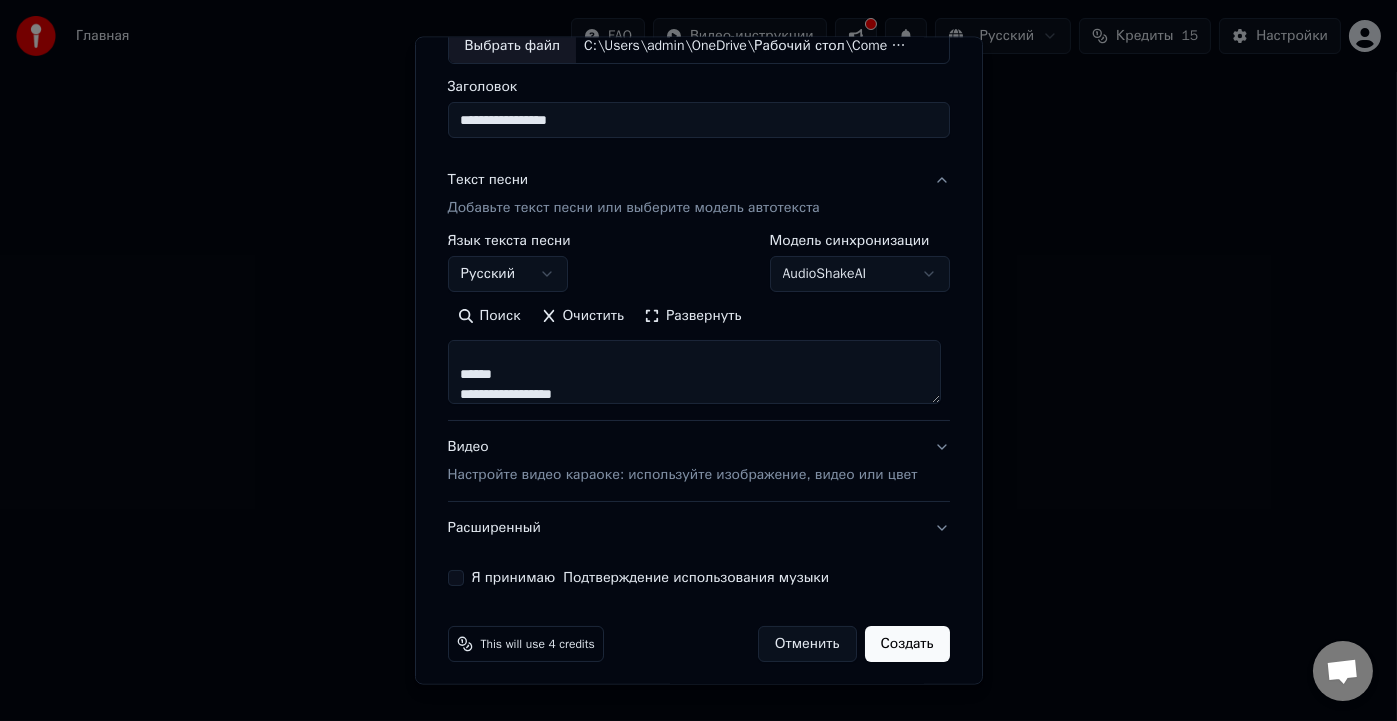 click on "Видео Настройте видео караоке: используйте изображение, видео или цвет" at bounding box center [698, 461] 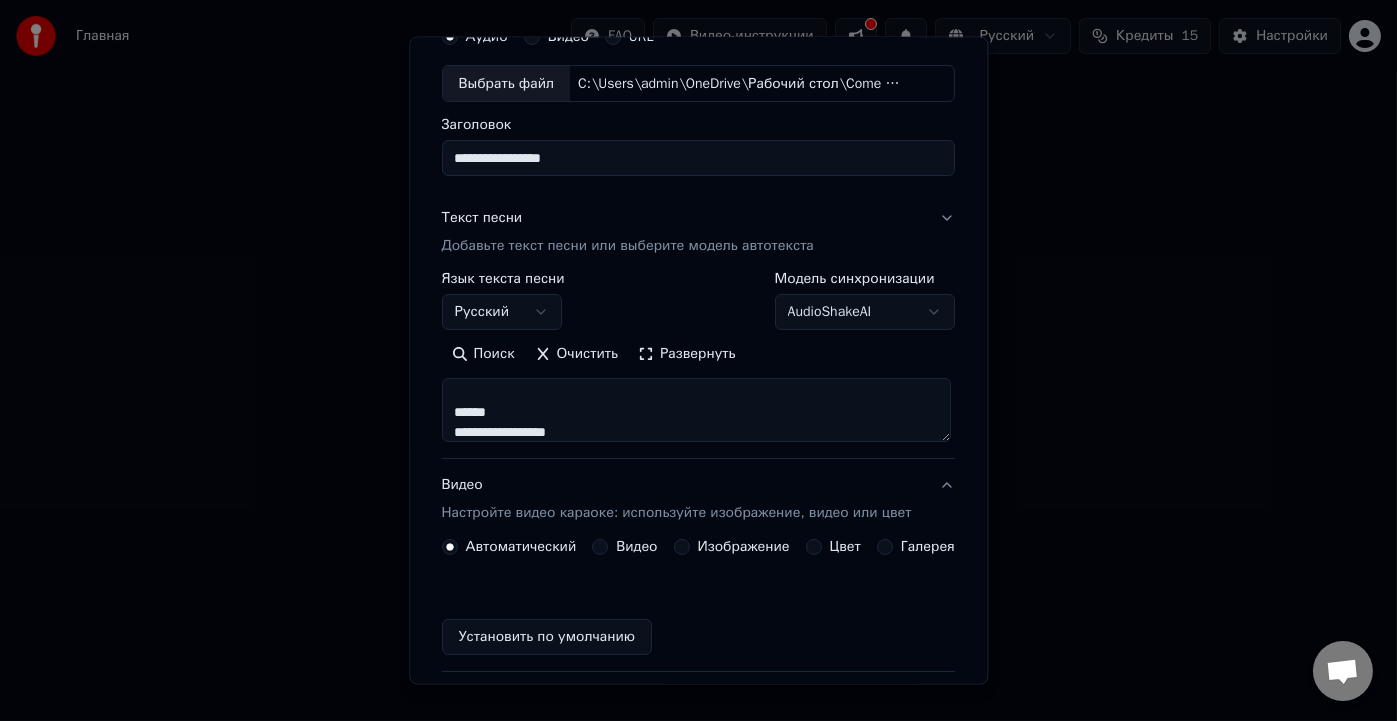 scroll, scrollTop: 86, scrollLeft: 0, axis: vertical 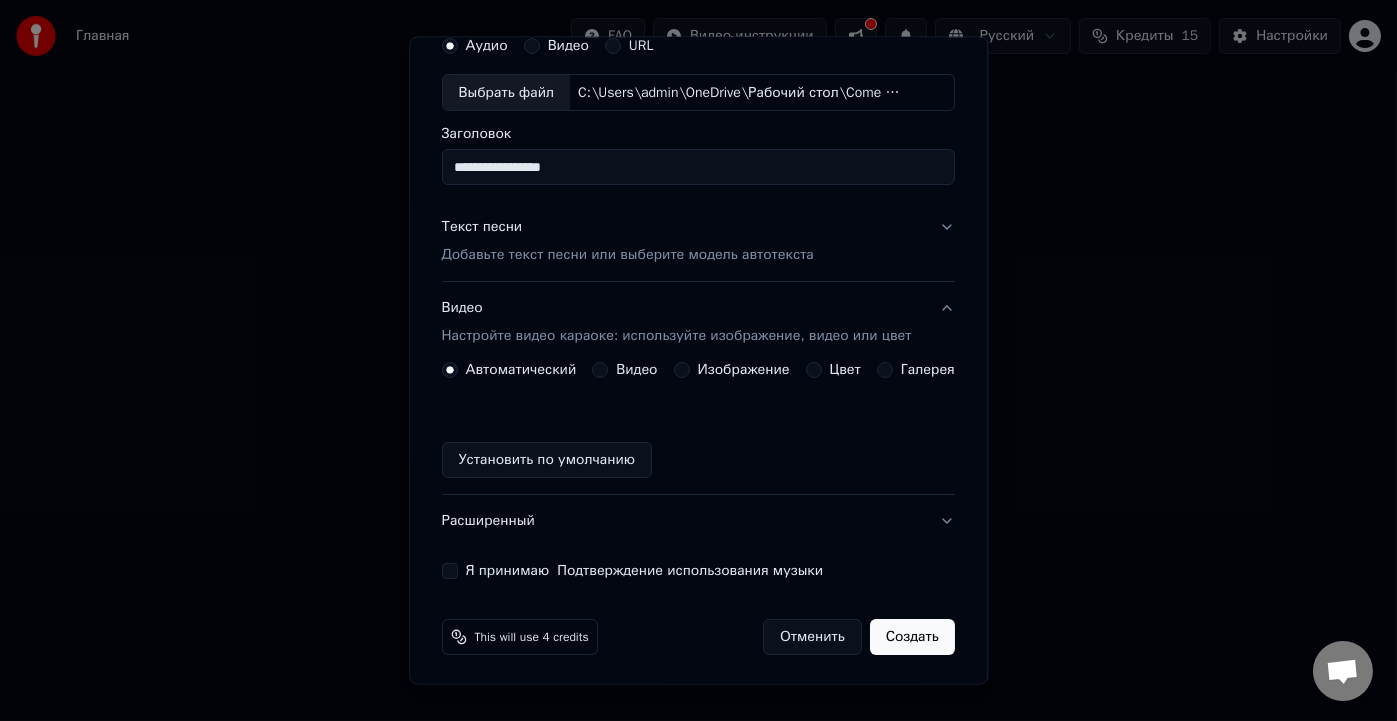 click on "Я принимаю   Подтверждение использования музыки" at bounding box center (450, 571) 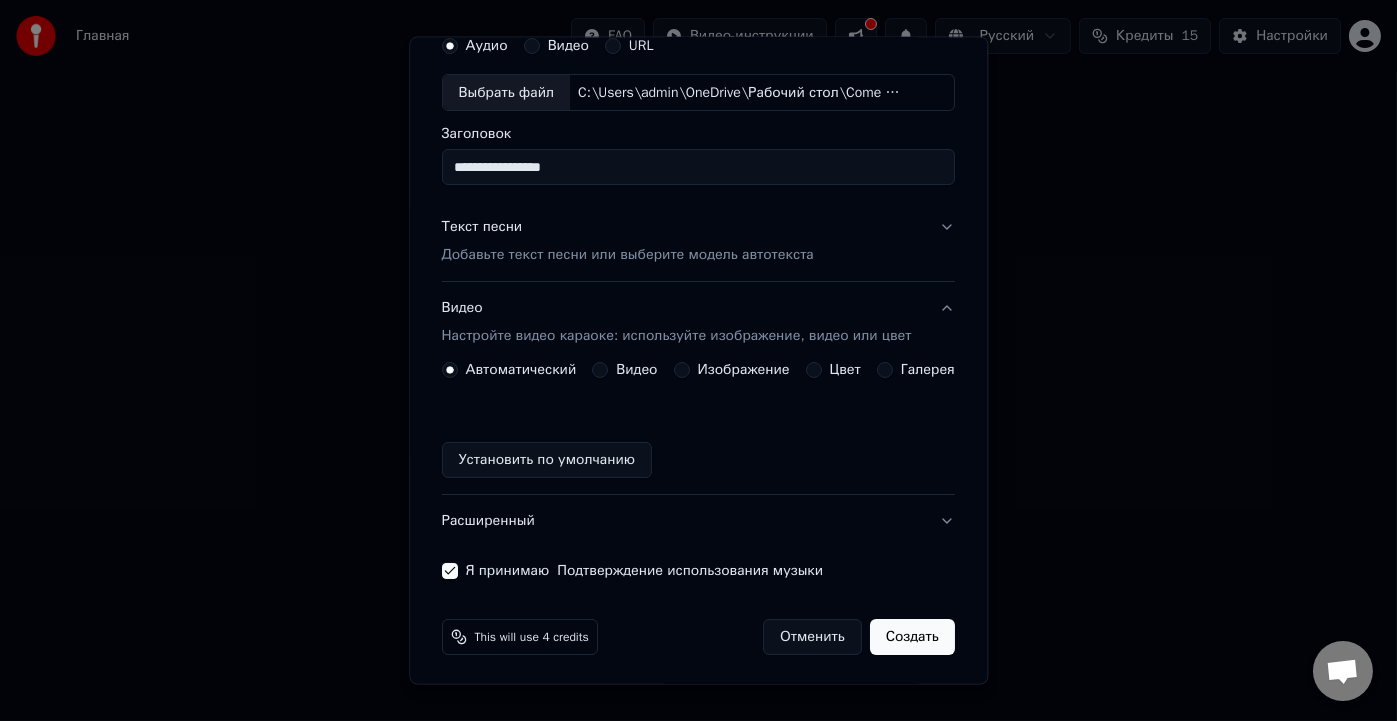 click on "Создать" at bounding box center [912, 637] 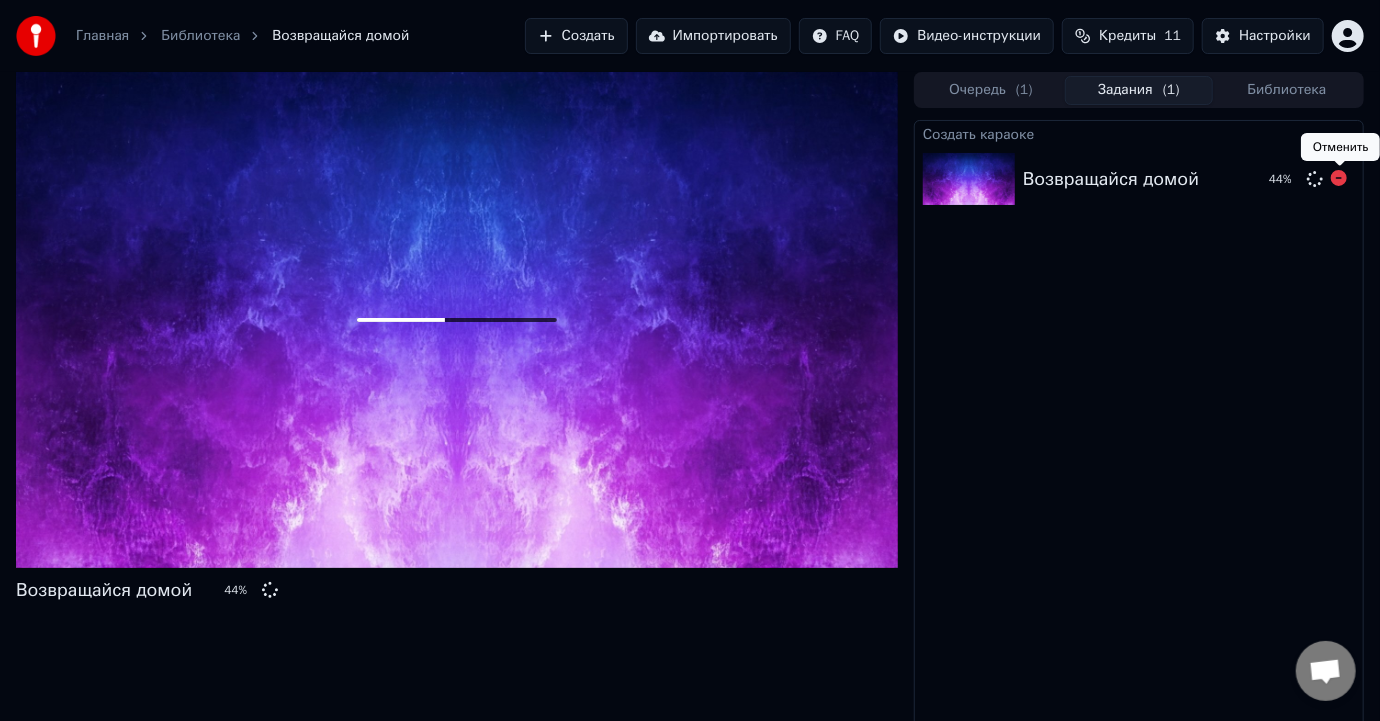 click 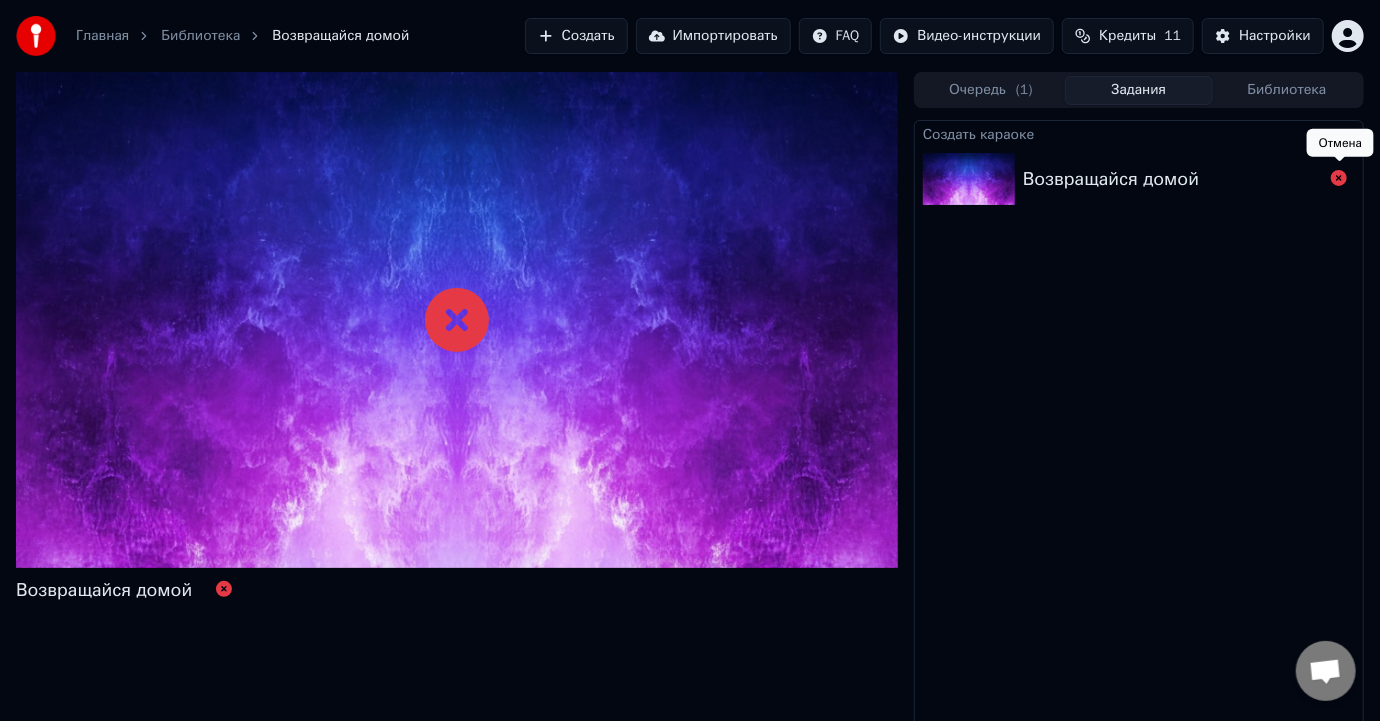click 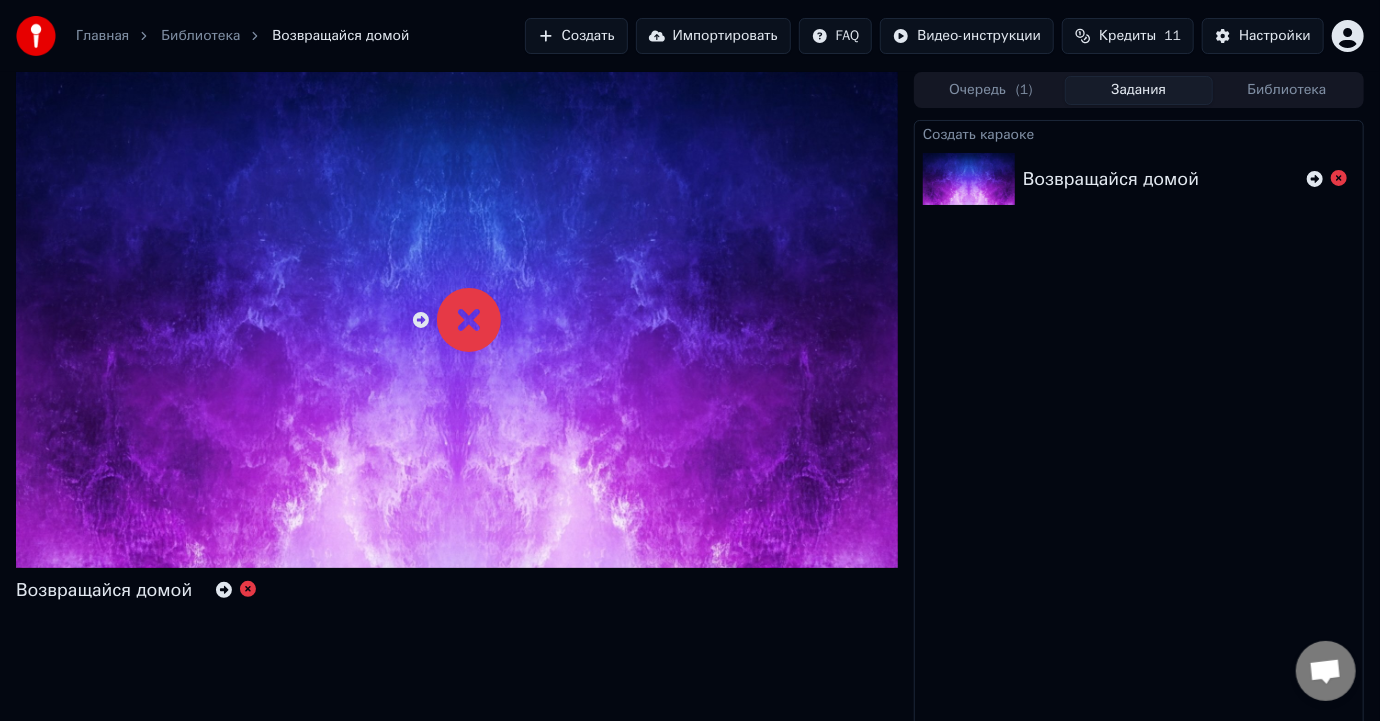 click 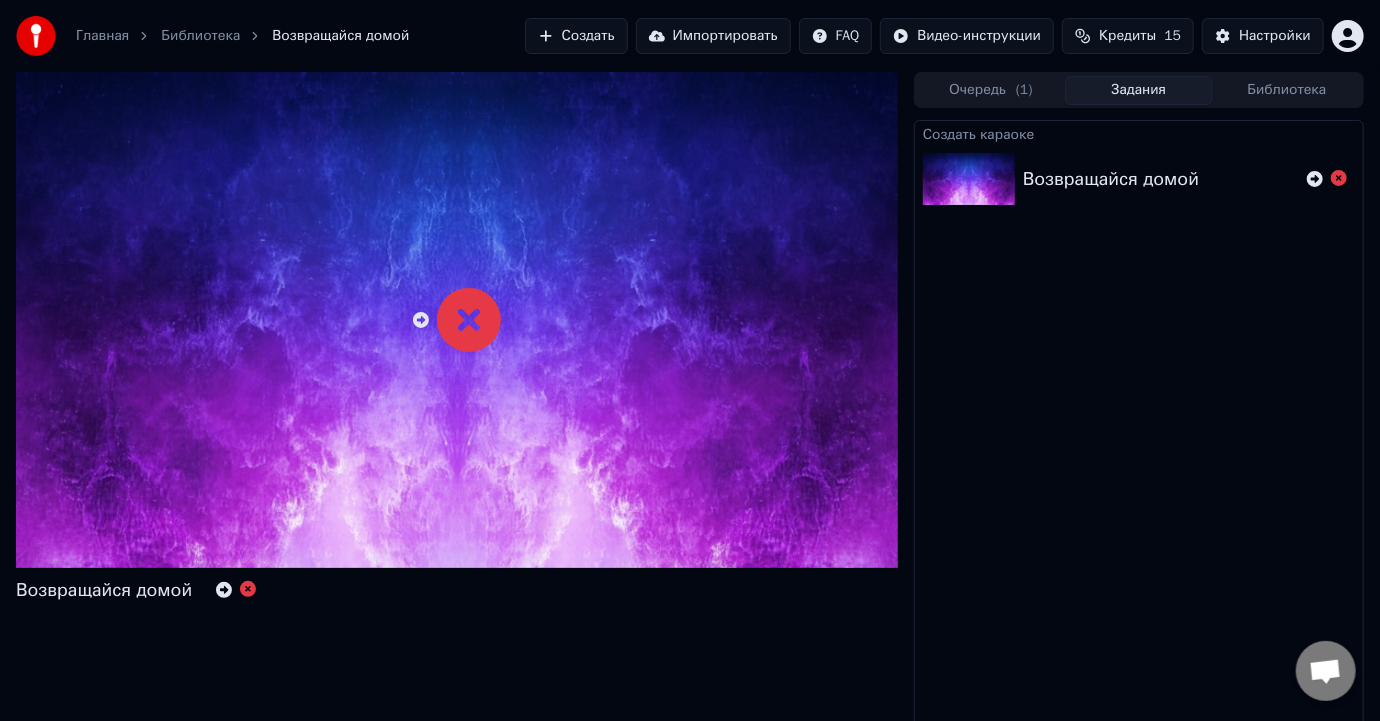 click 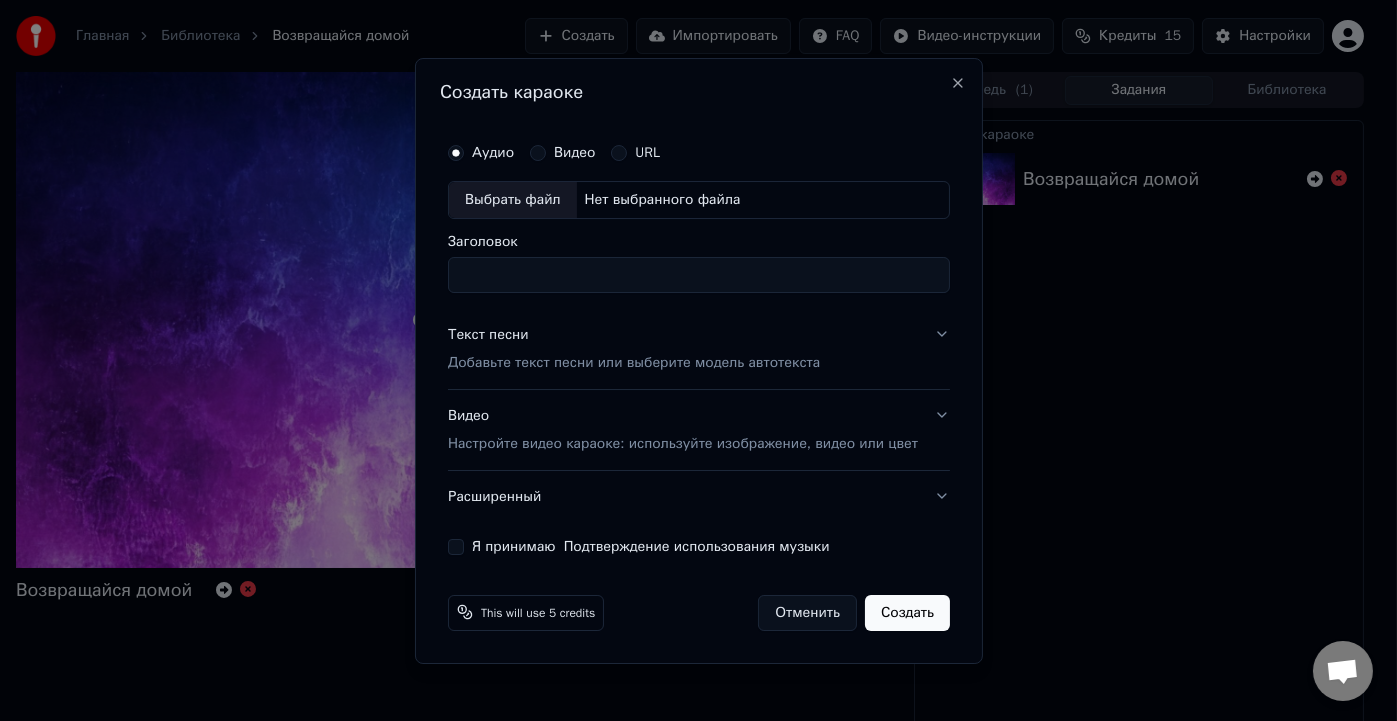 click on "Выбрать файл" at bounding box center (512, 200) 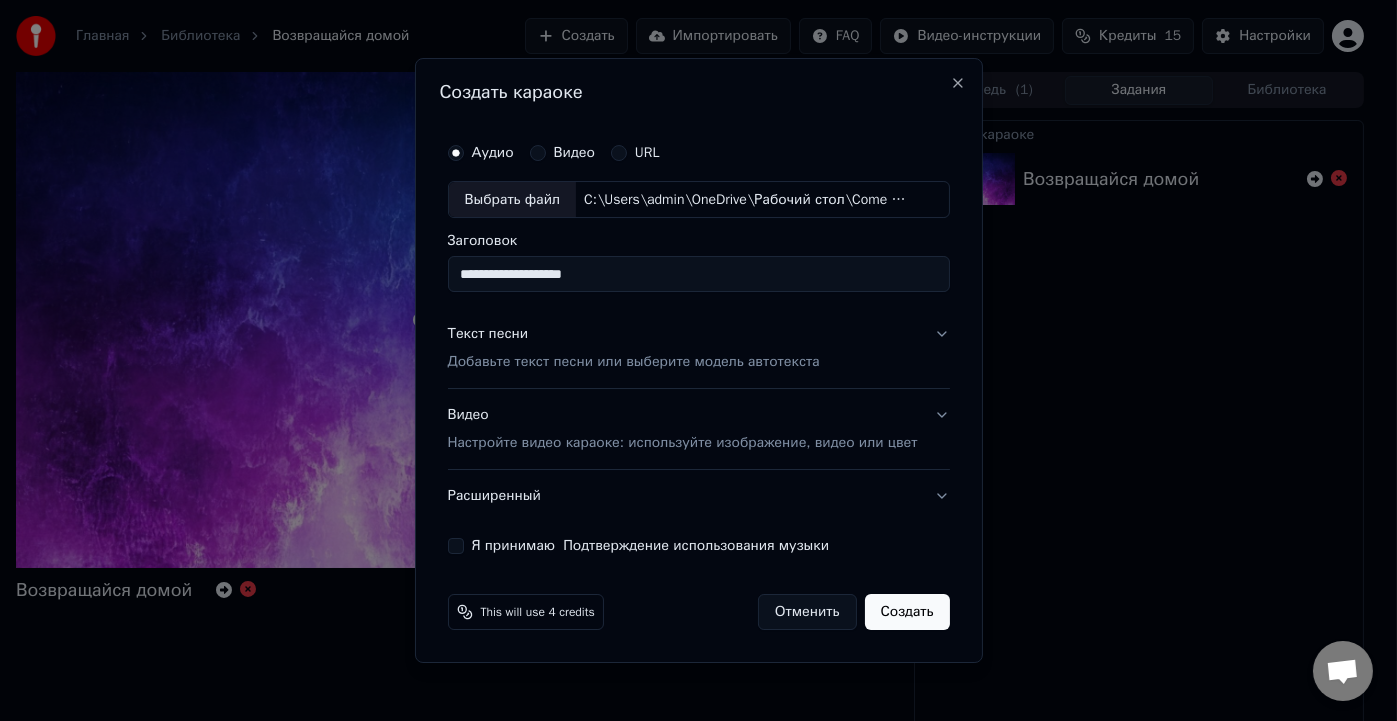 drag, startPoint x: 663, startPoint y: 285, endPoint x: 281, endPoint y: 297, distance: 382.18845 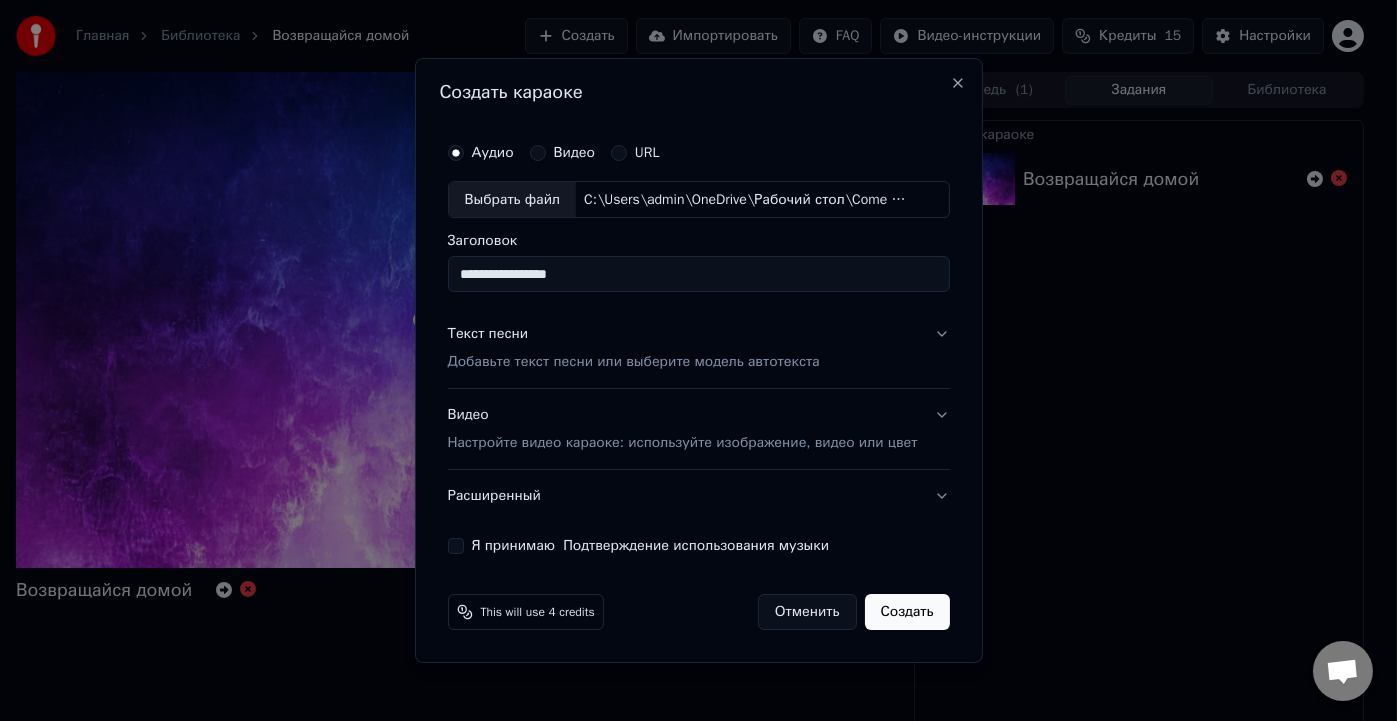 type on "**********" 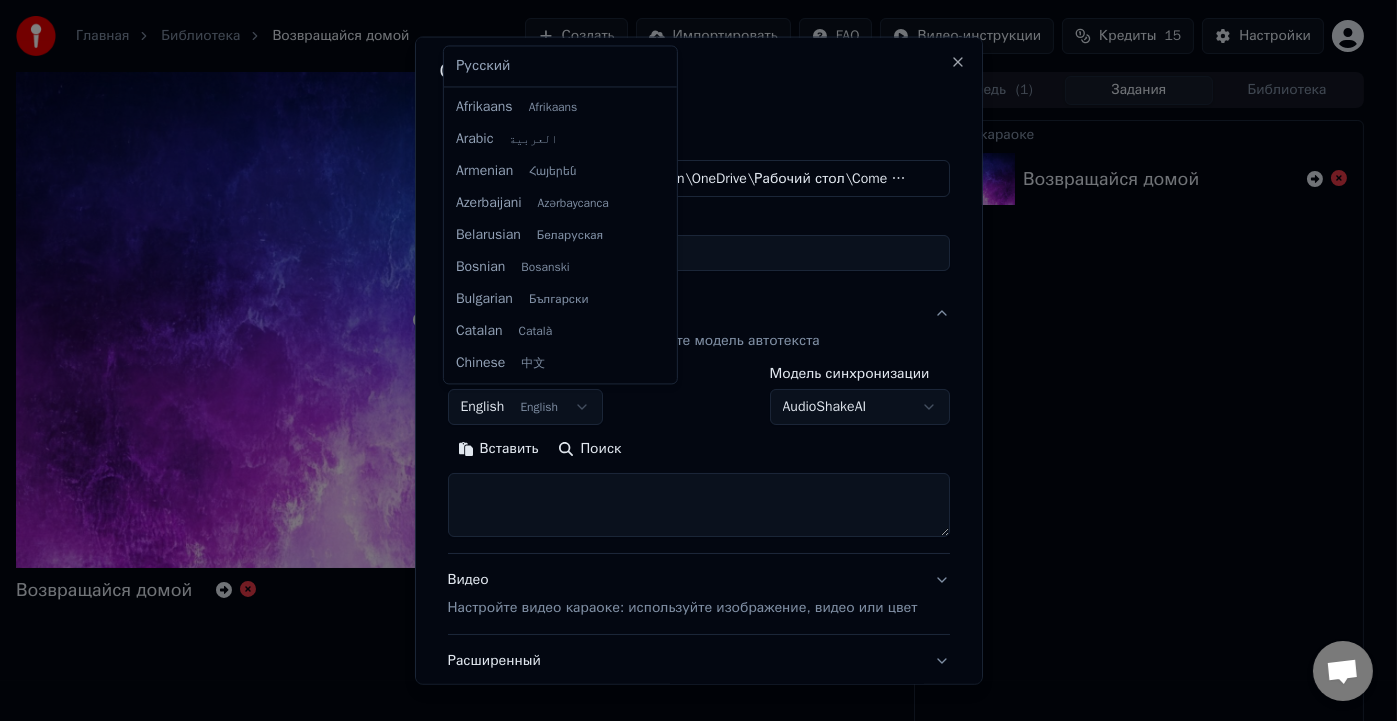 click on "English English" at bounding box center [525, 407] 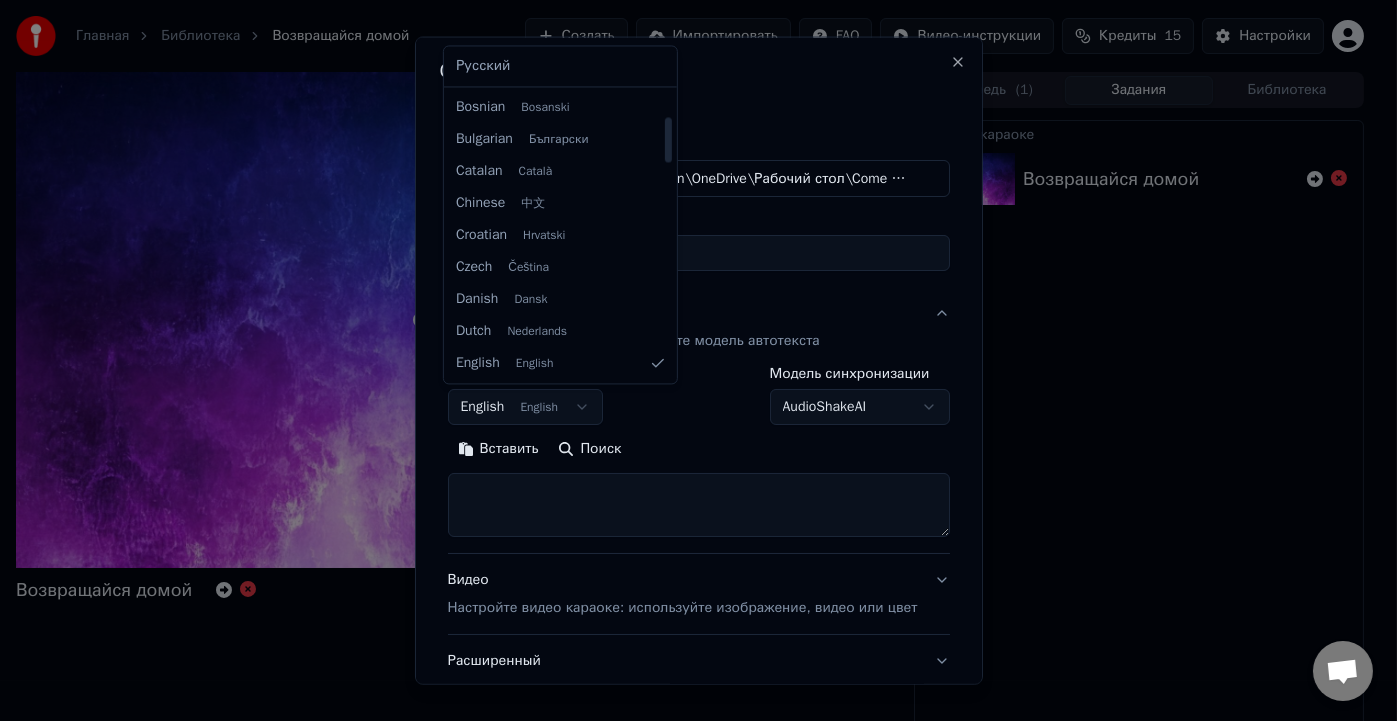 select on "**" 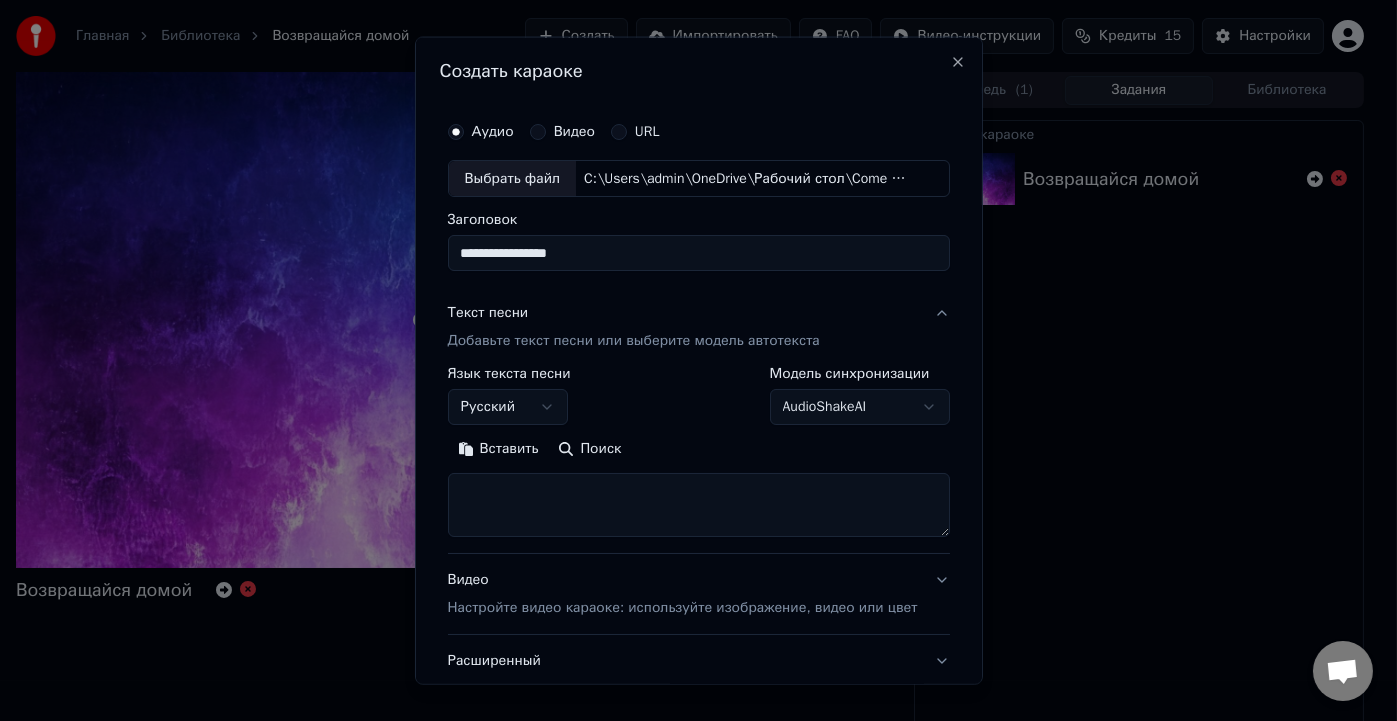 click at bounding box center [698, 505] 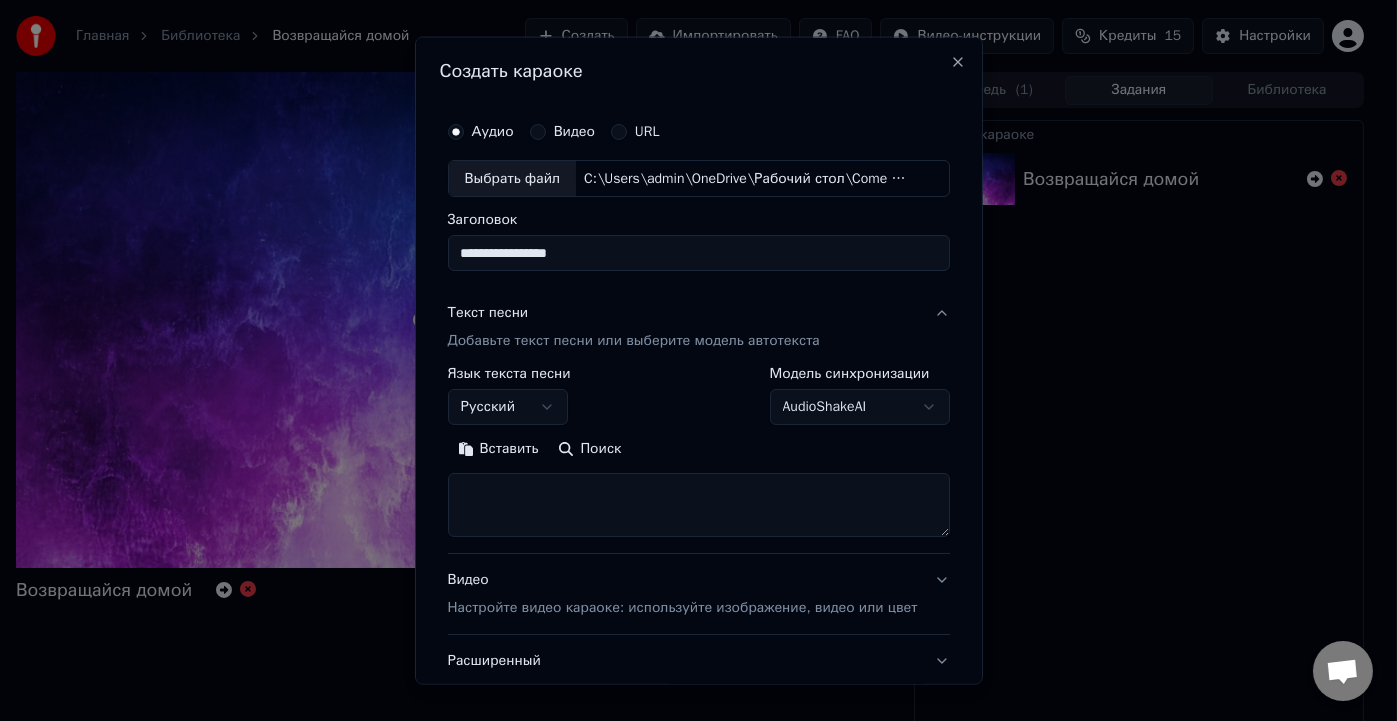 click on "Вставить" at bounding box center [497, 449] 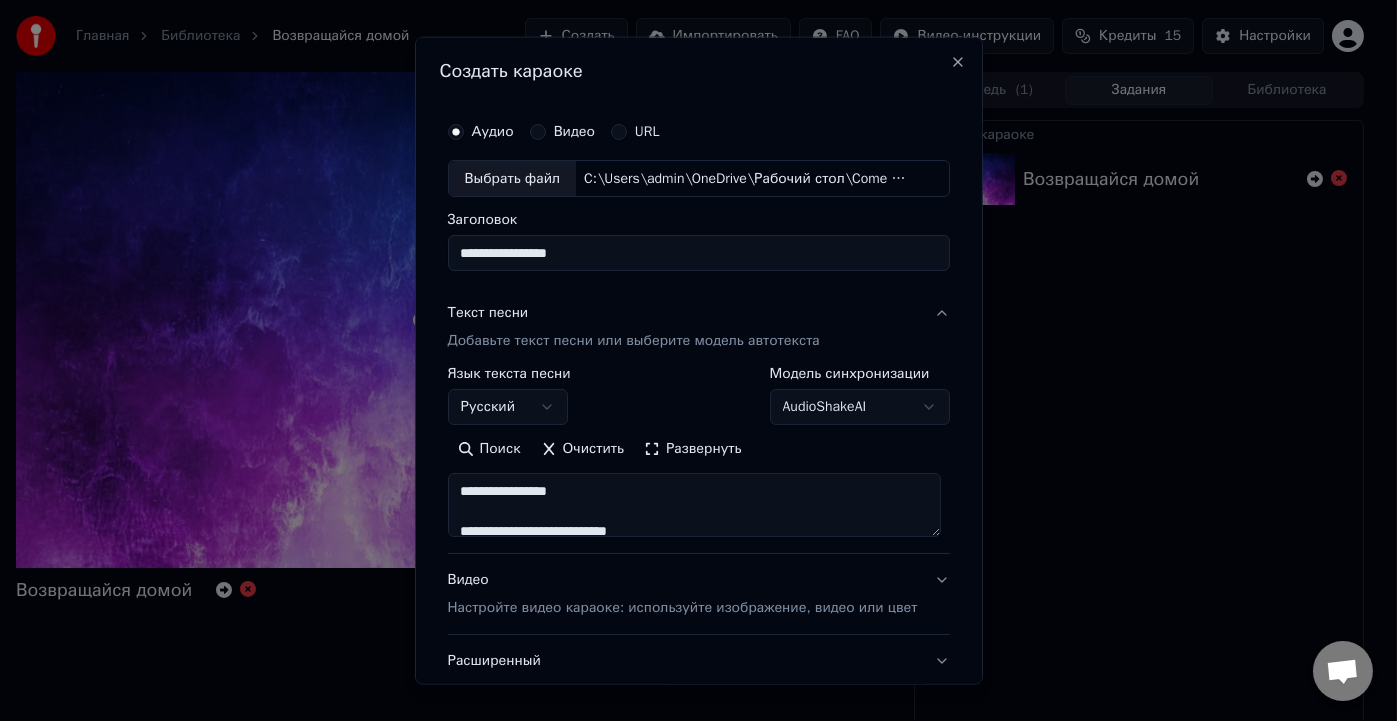 click at bounding box center (694, 505) 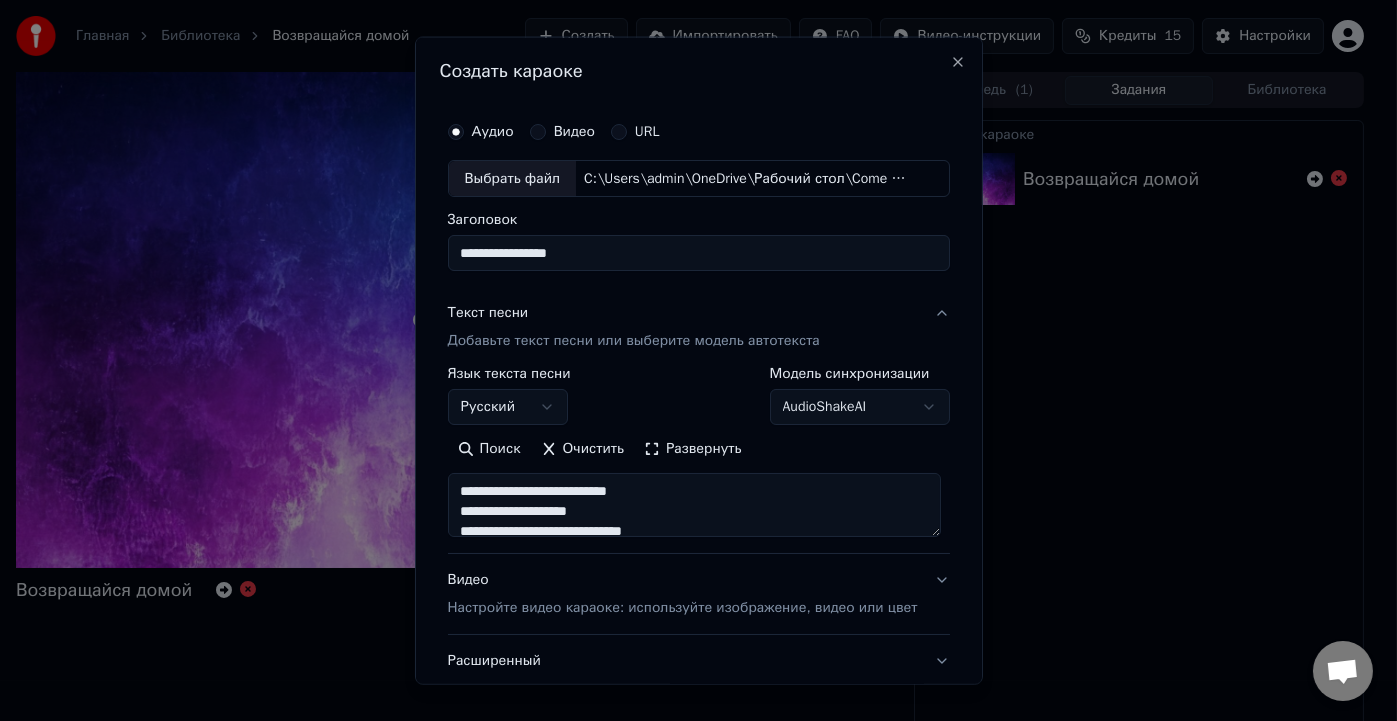 scroll, scrollTop: 141, scrollLeft: 0, axis: vertical 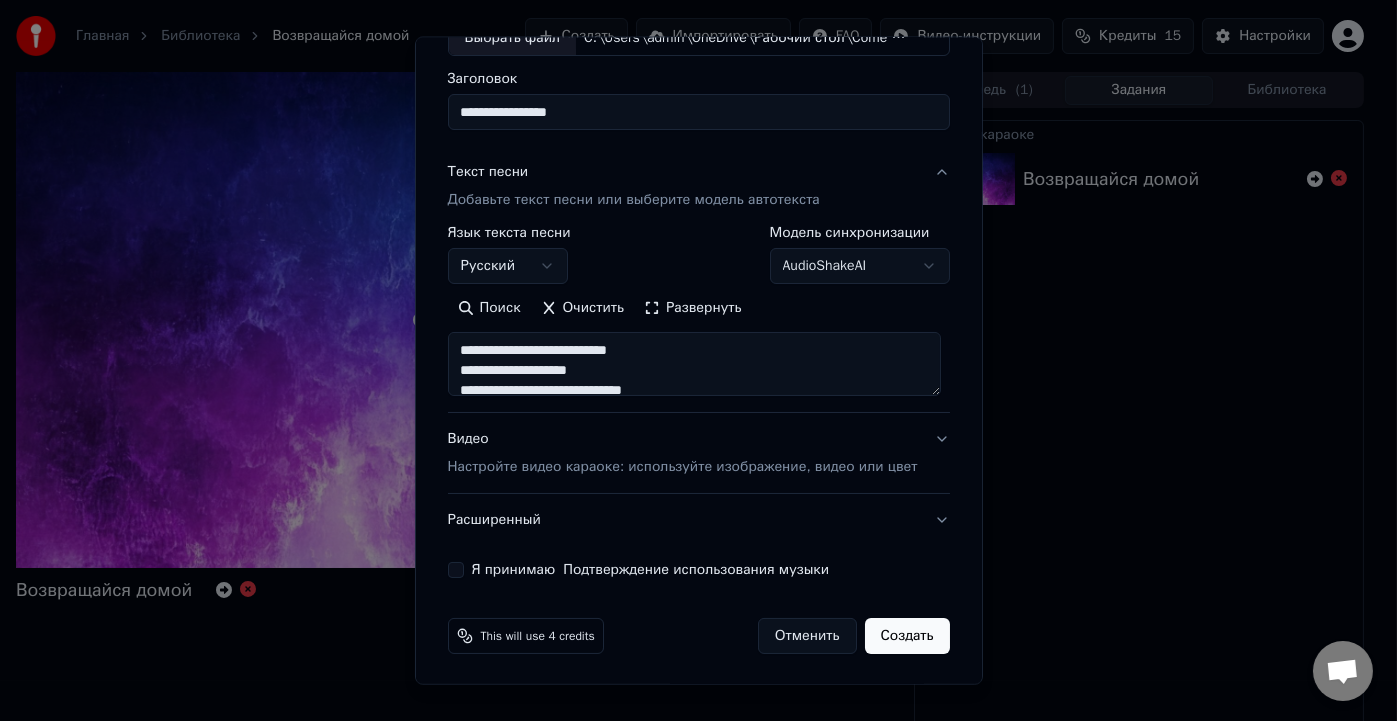 type on "**********" 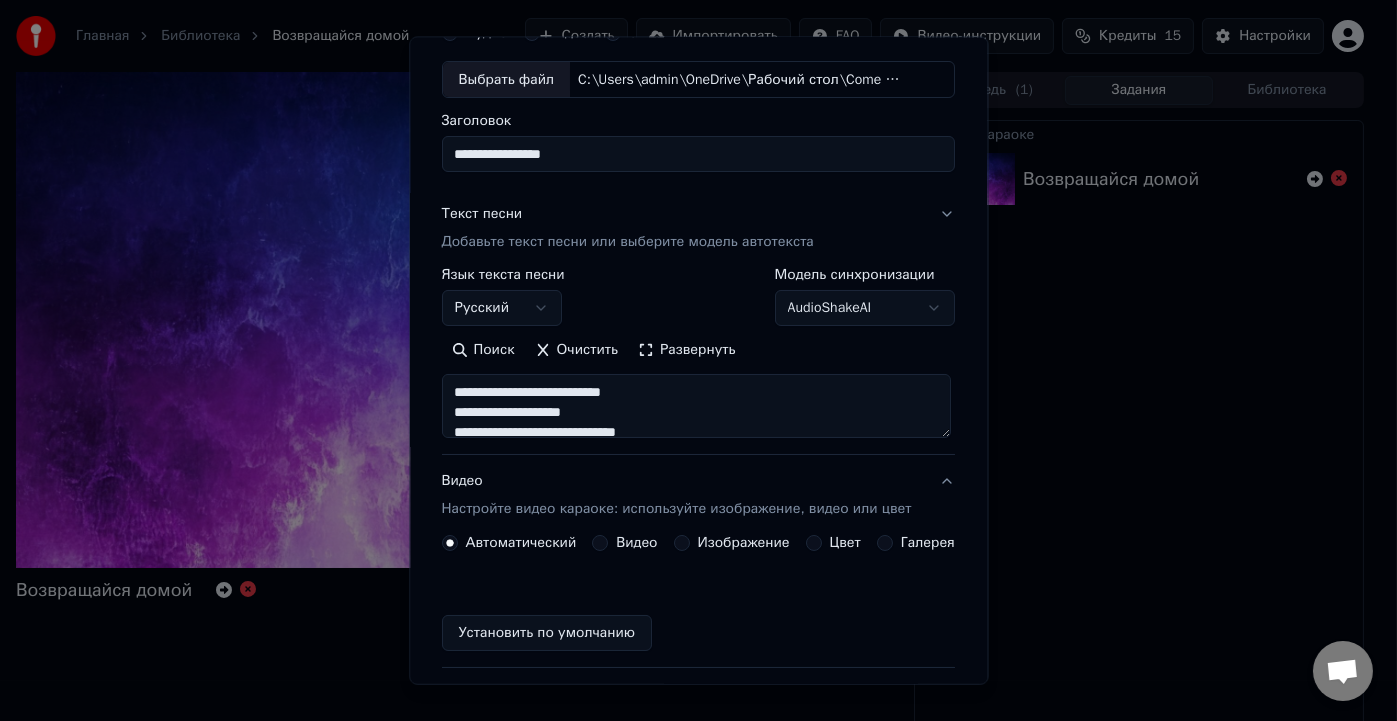 scroll, scrollTop: 86, scrollLeft: 0, axis: vertical 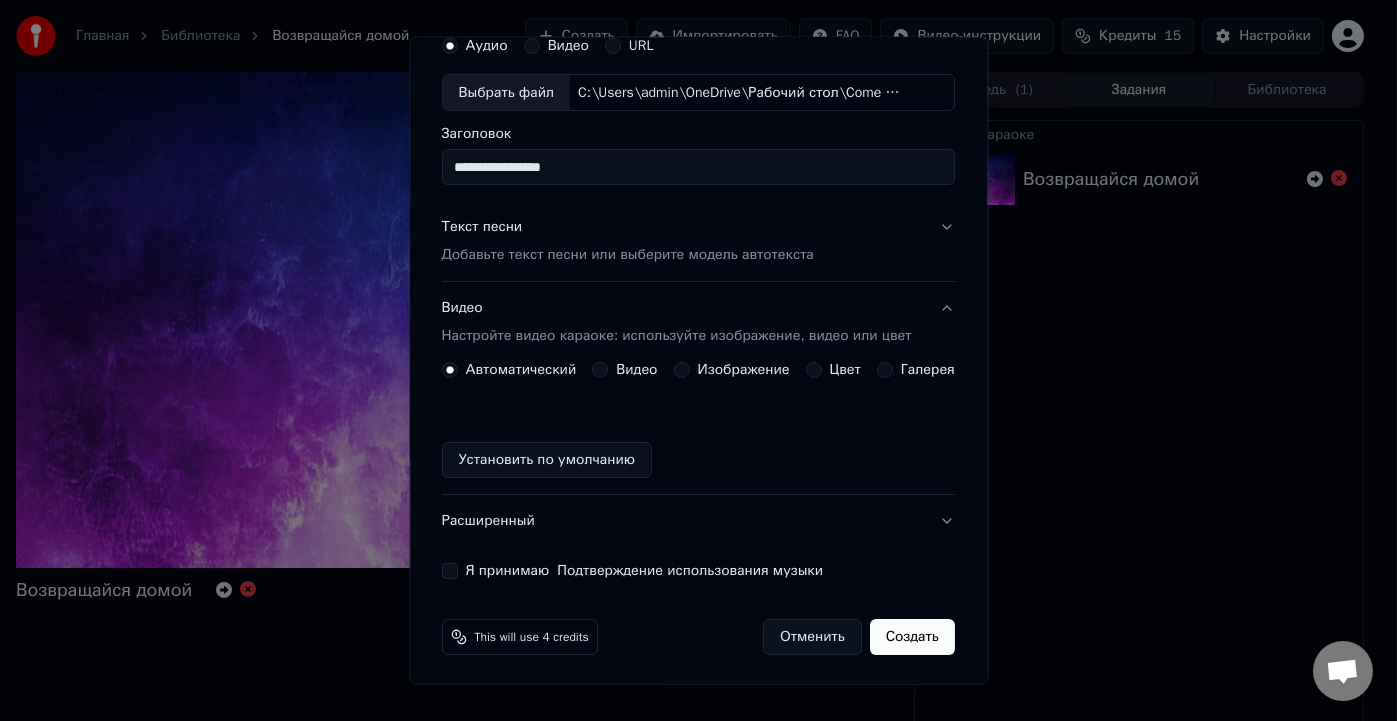 click on "**********" at bounding box center (698, 302) 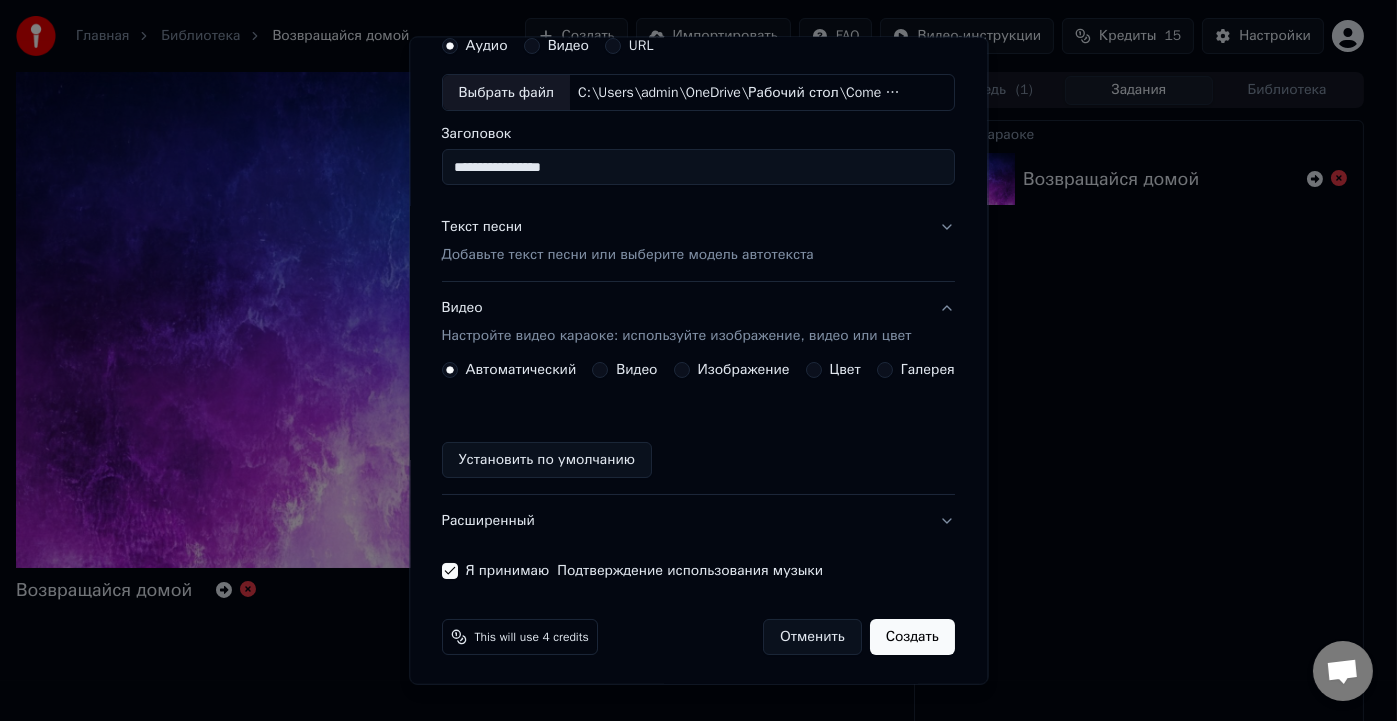 click on "Расширенный" at bounding box center (698, 521) 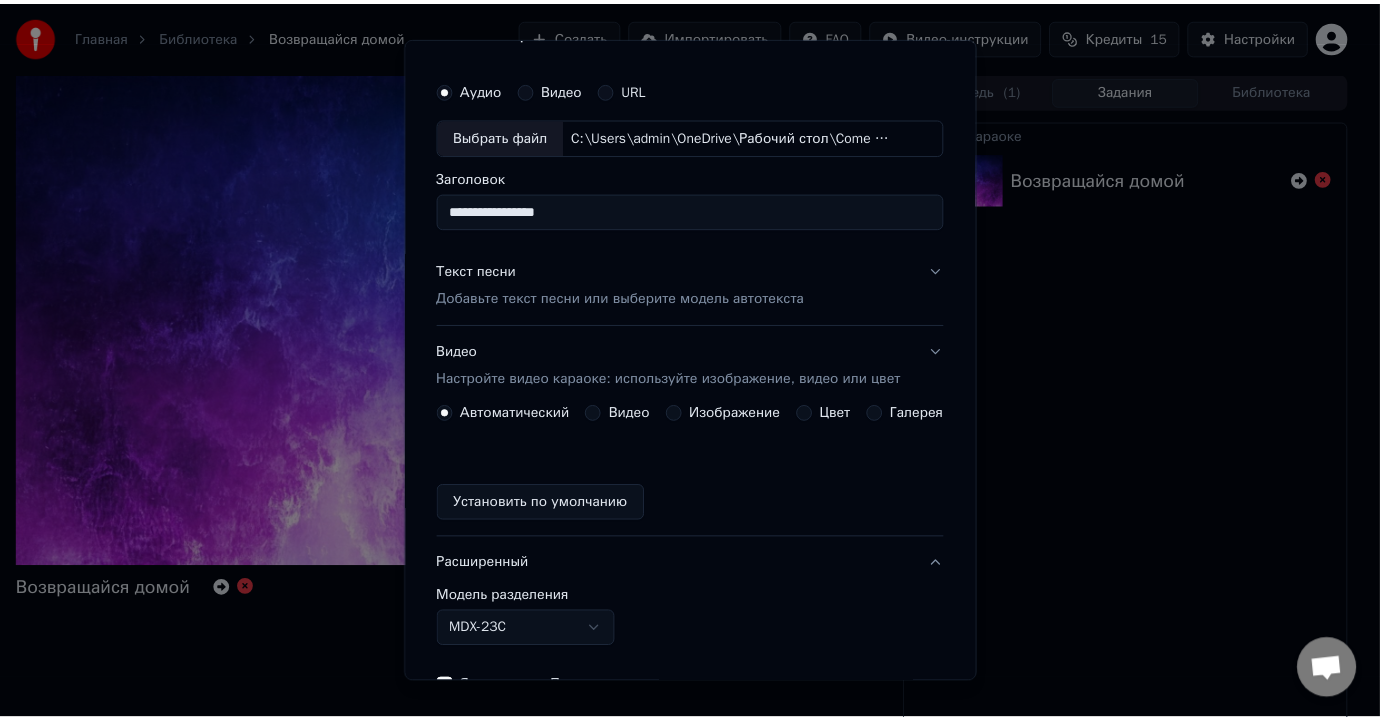 scroll, scrollTop: 29, scrollLeft: 0, axis: vertical 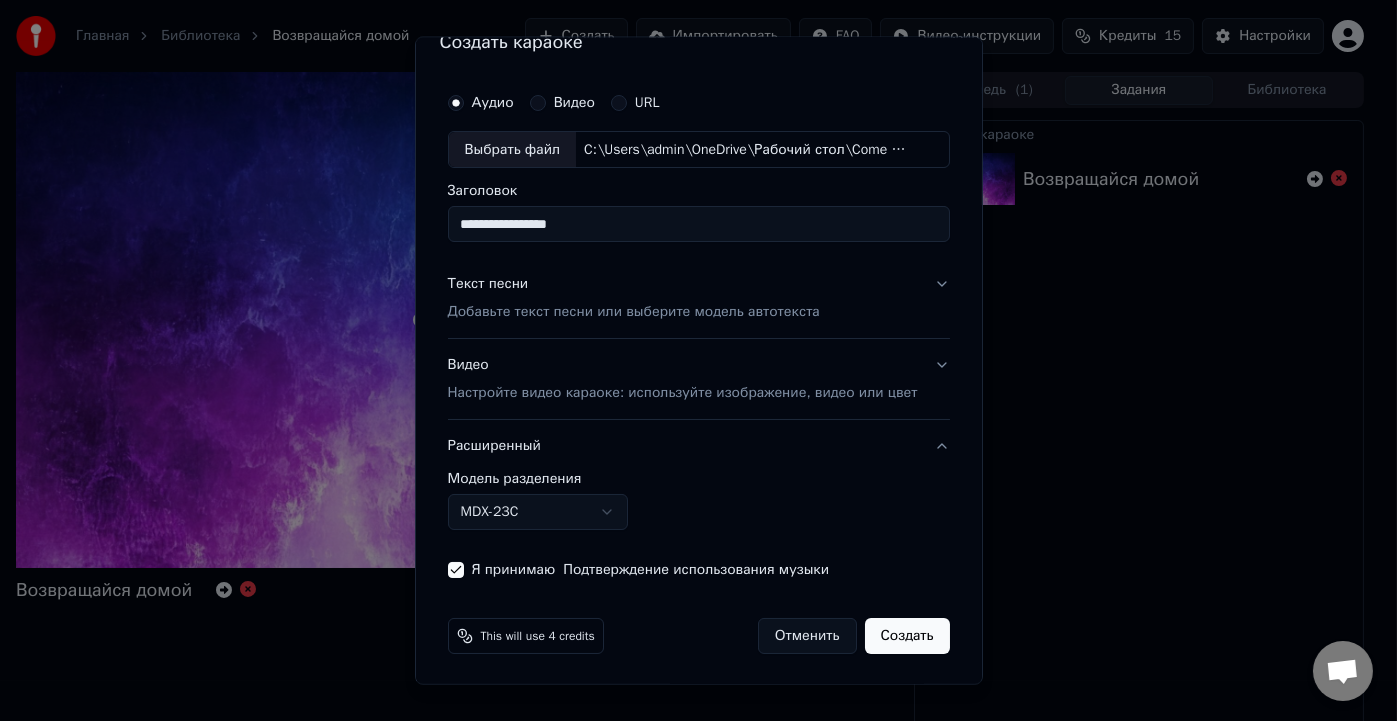 click on "**********" at bounding box center (690, 360) 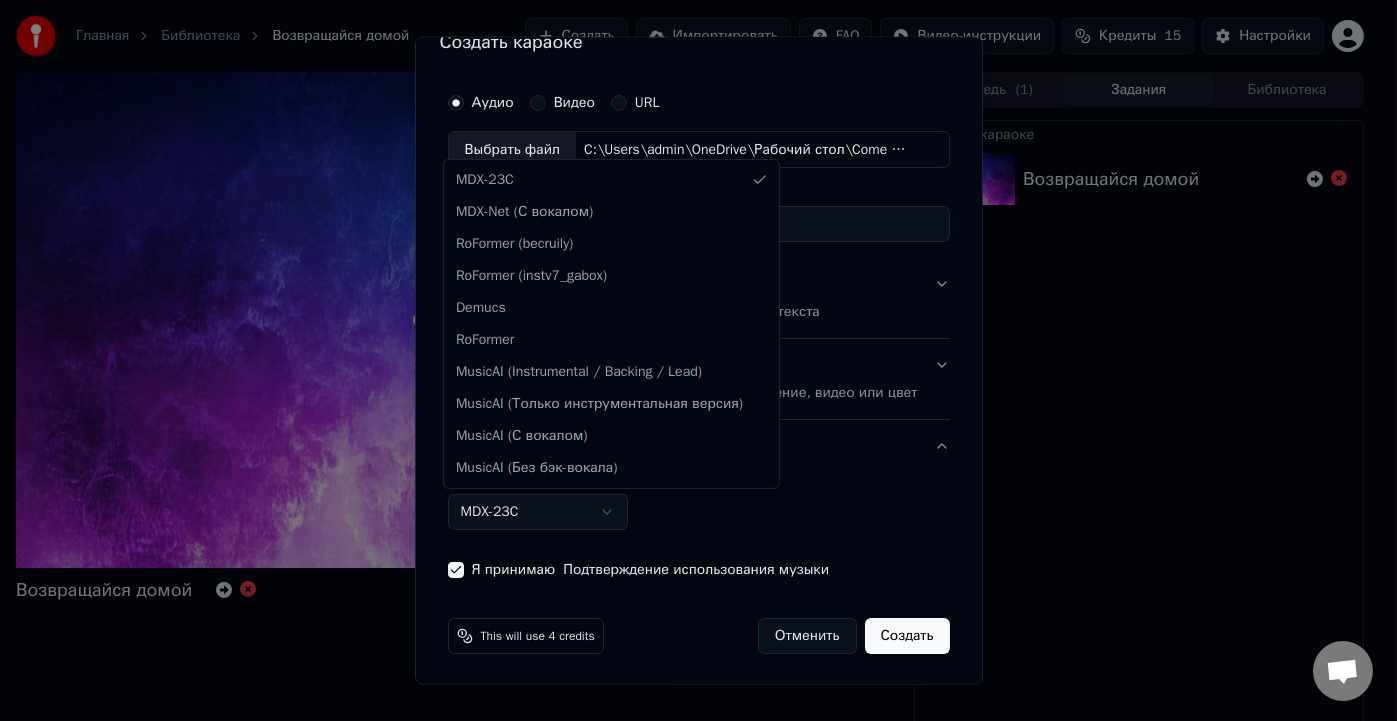 click on "**********" at bounding box center (690, 360) 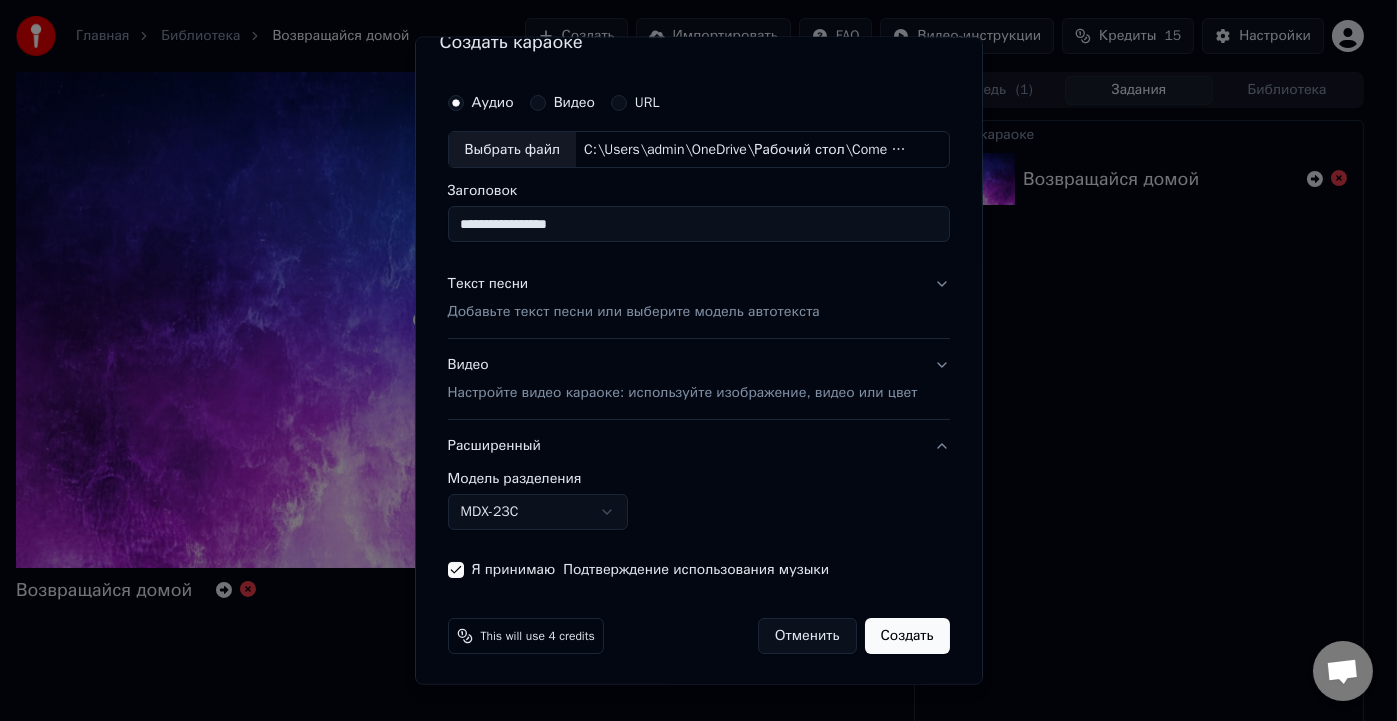 click on "Создать" at bounding box center [907, 636] 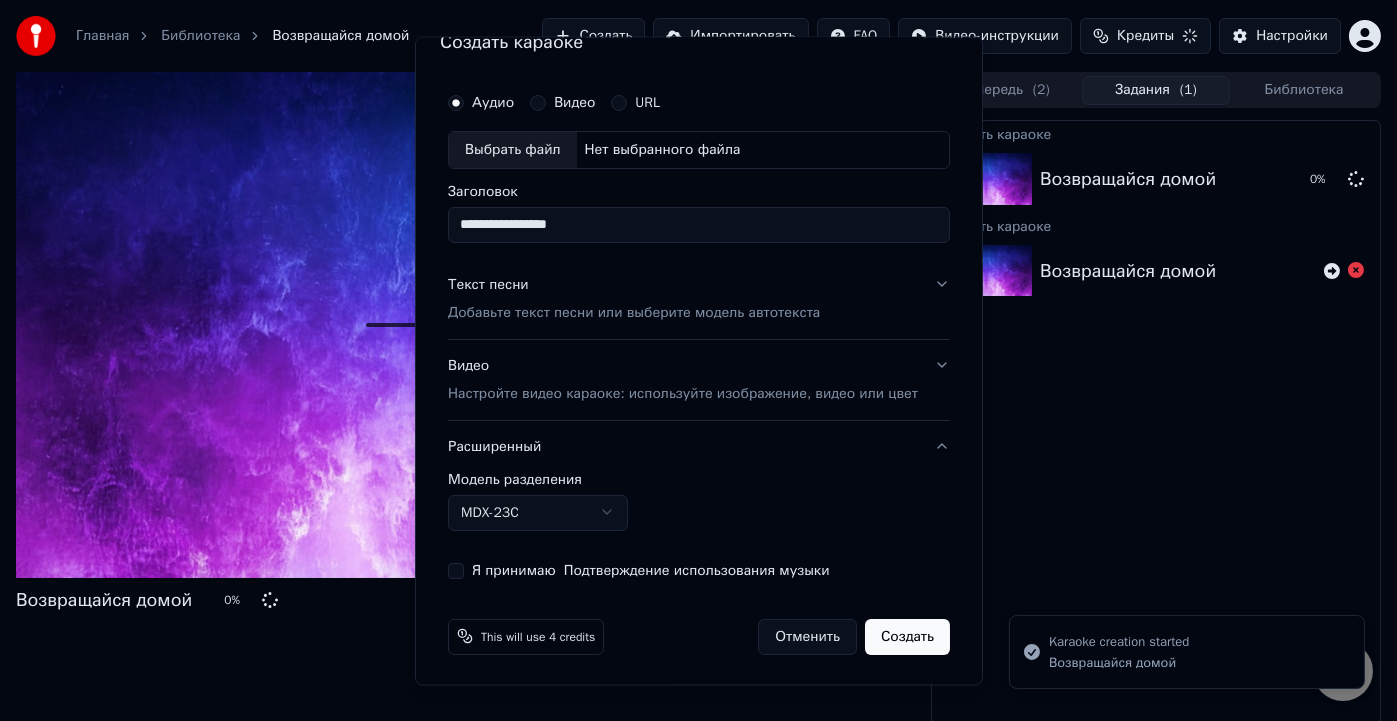 type 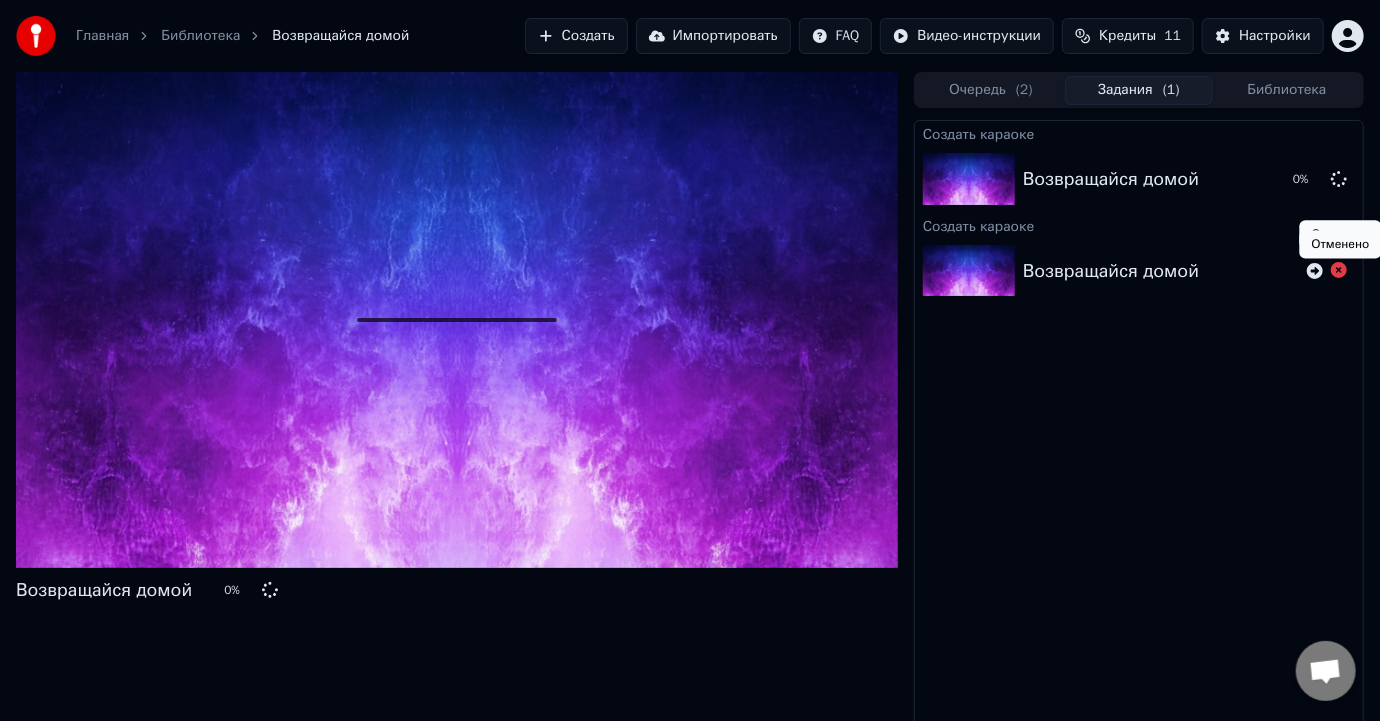 click 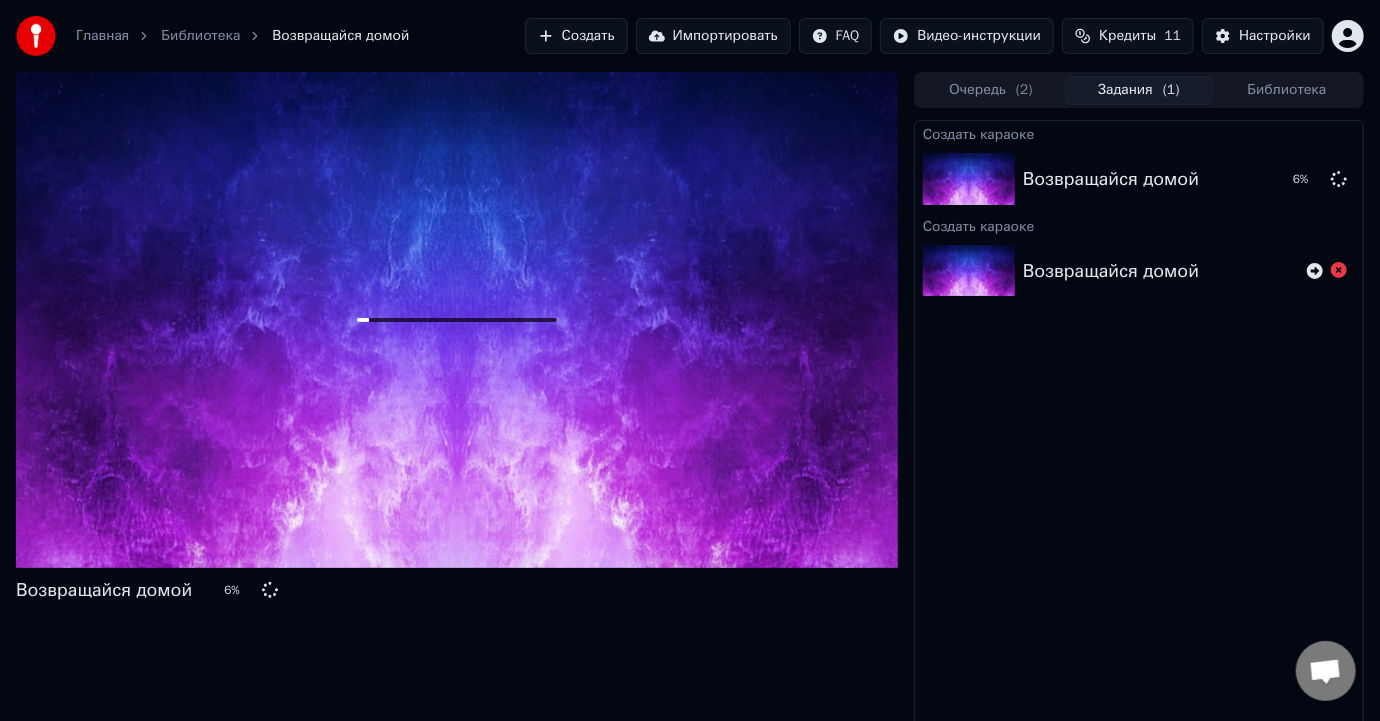 click on "Очередь ( 2 )" at bounding box center [991, 90] 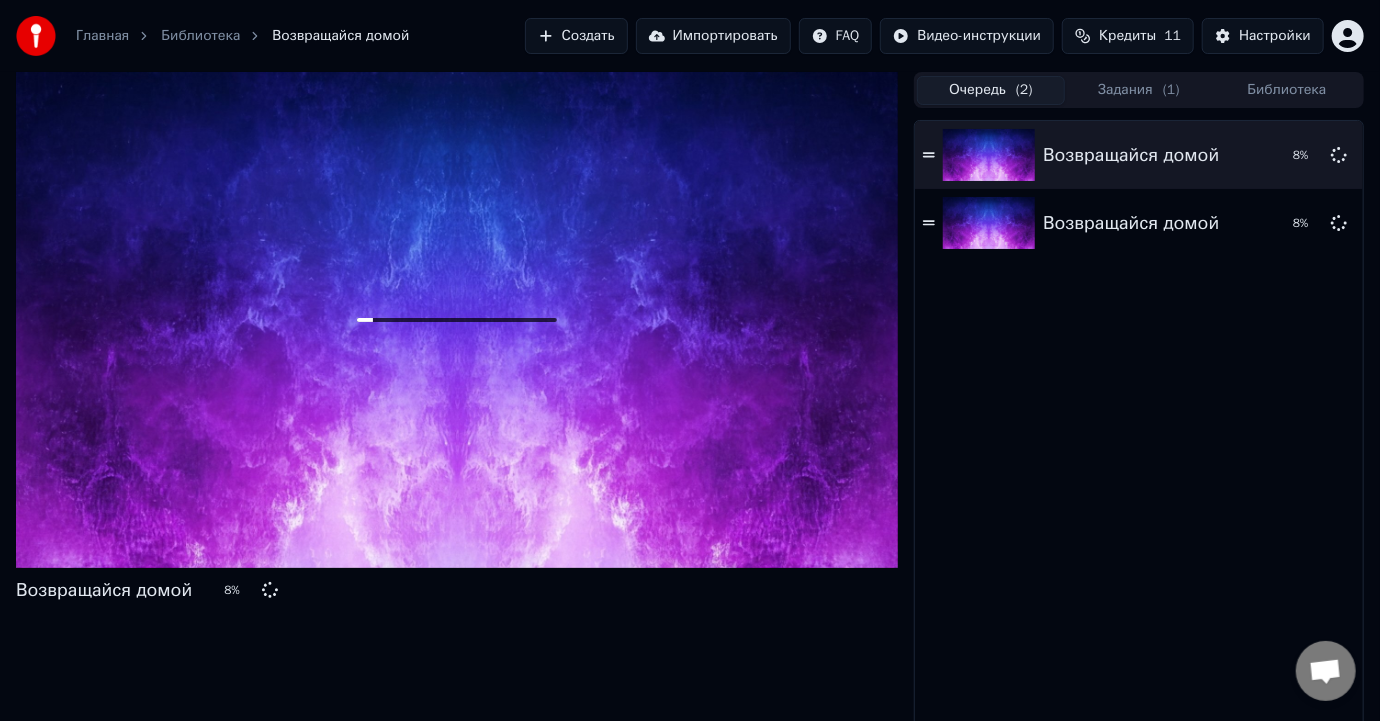 click on "Очередь ( 2 ) Задания ( 1 ) Библиотека" at bounding box center (1139, 90) 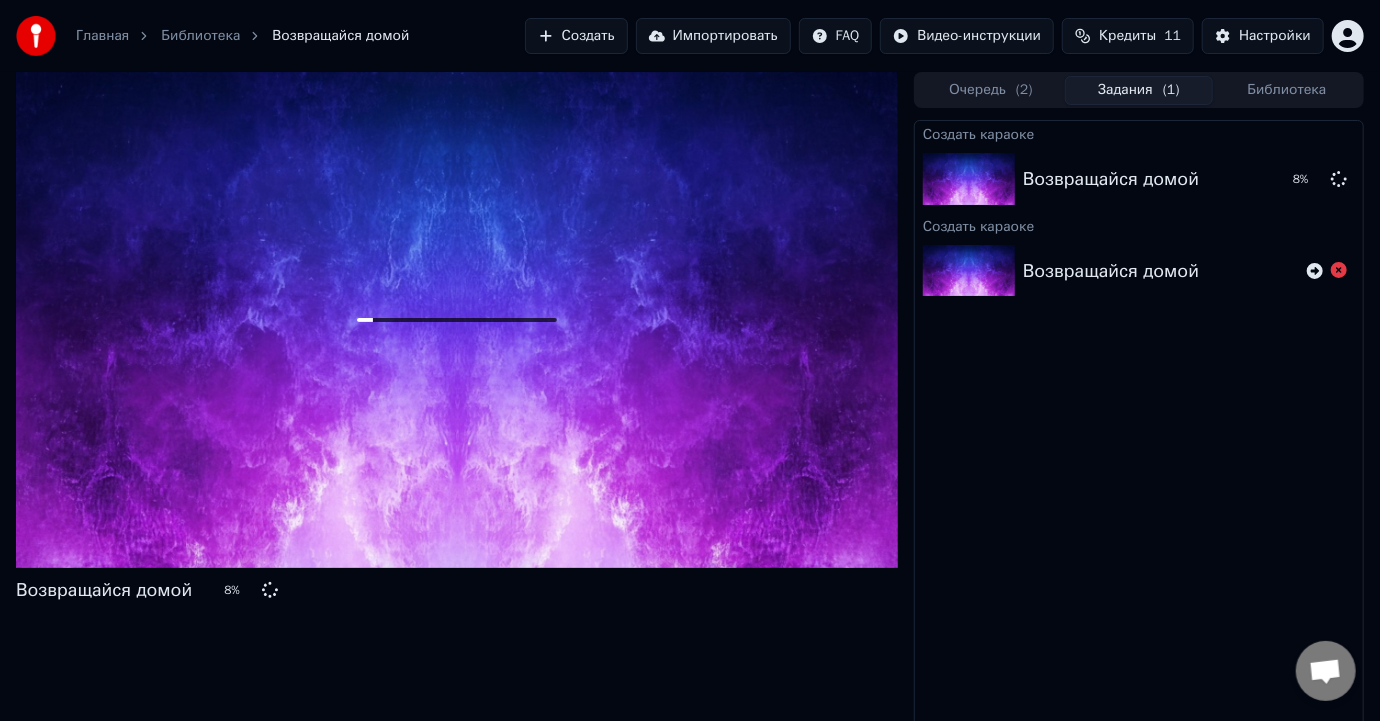 click on "Библиотека" at bounding box center [1287, 90] 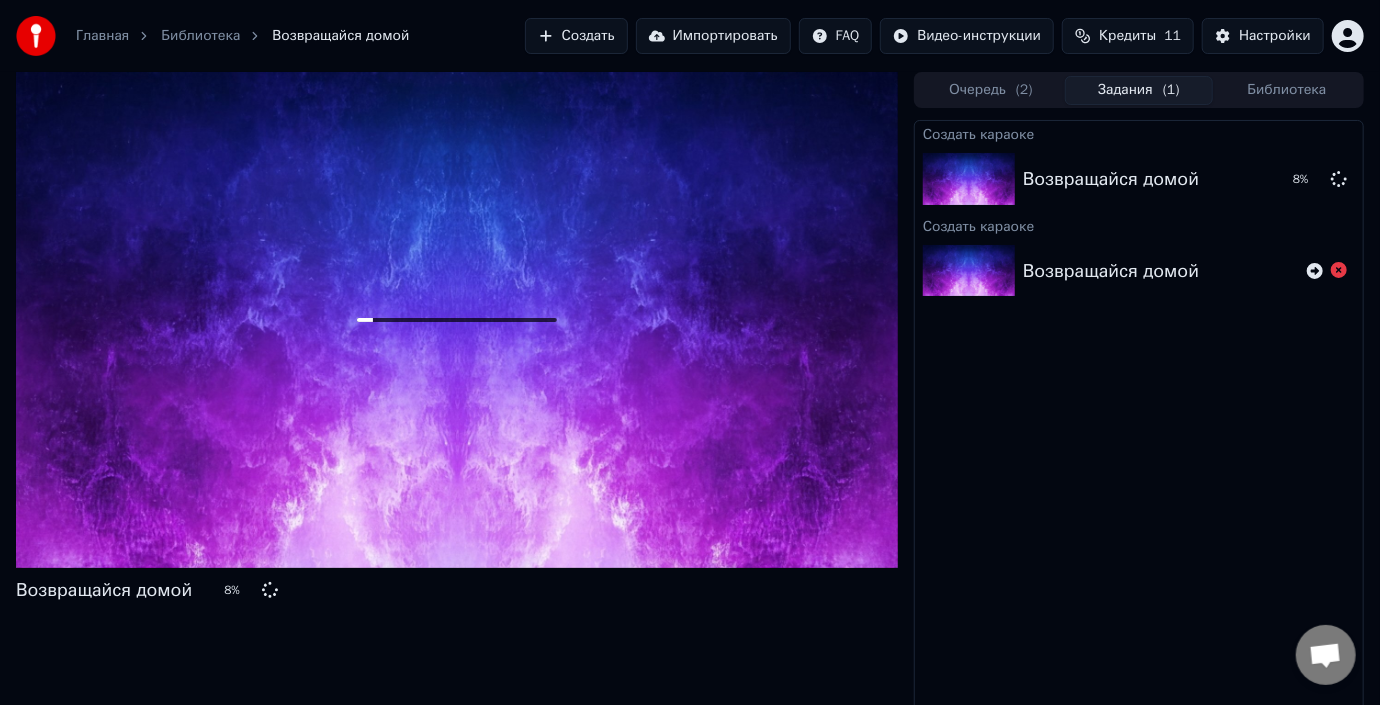 click on "Задания ( 1 )" at bounding box center (1139, 90) 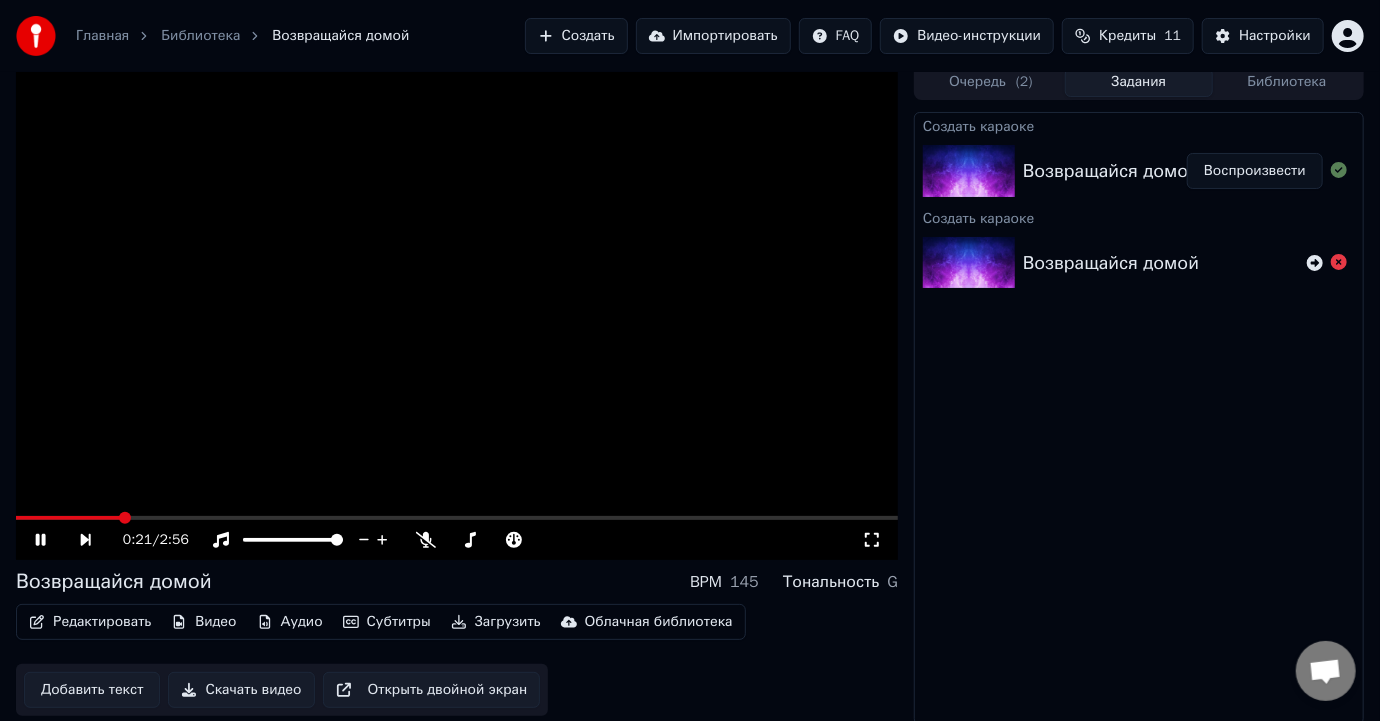 scroll, scrollTop: 11, scrollLeft: 0, axis: vertical 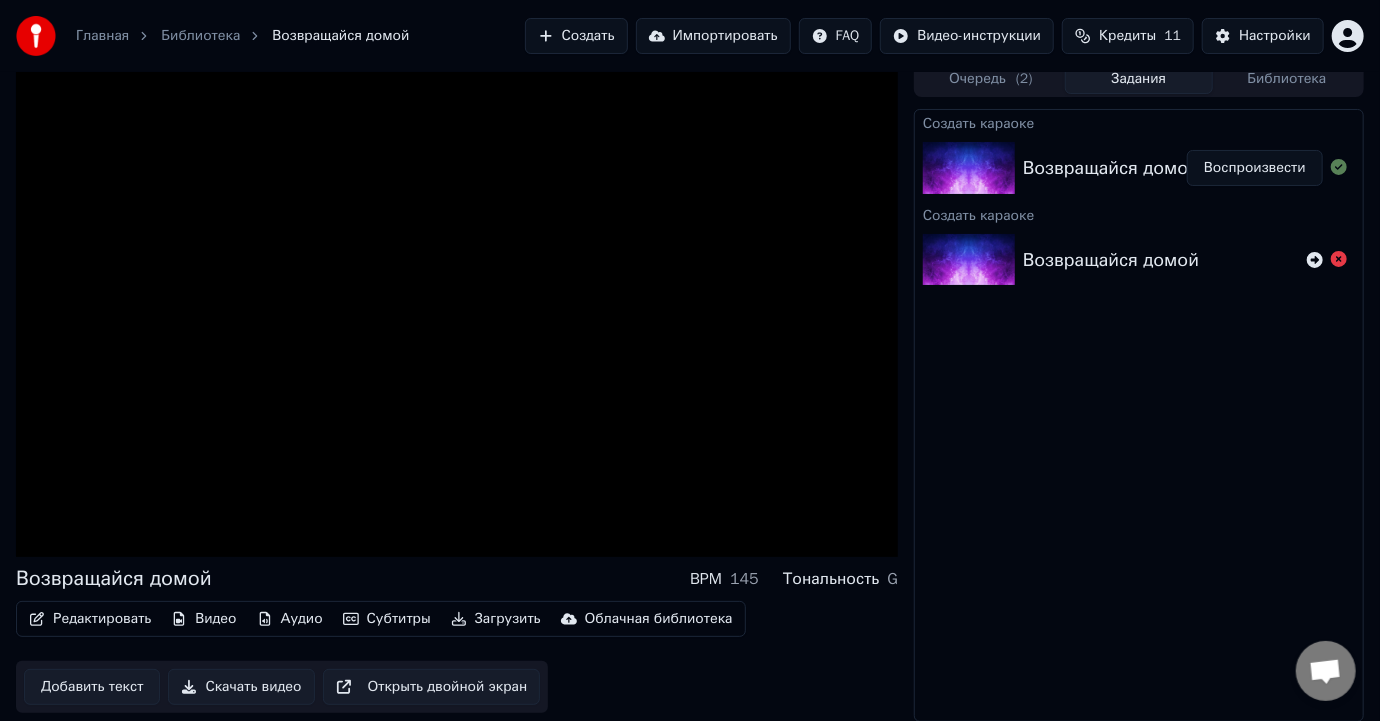 click on "Добавить текст" at bounding box center [92, 687] 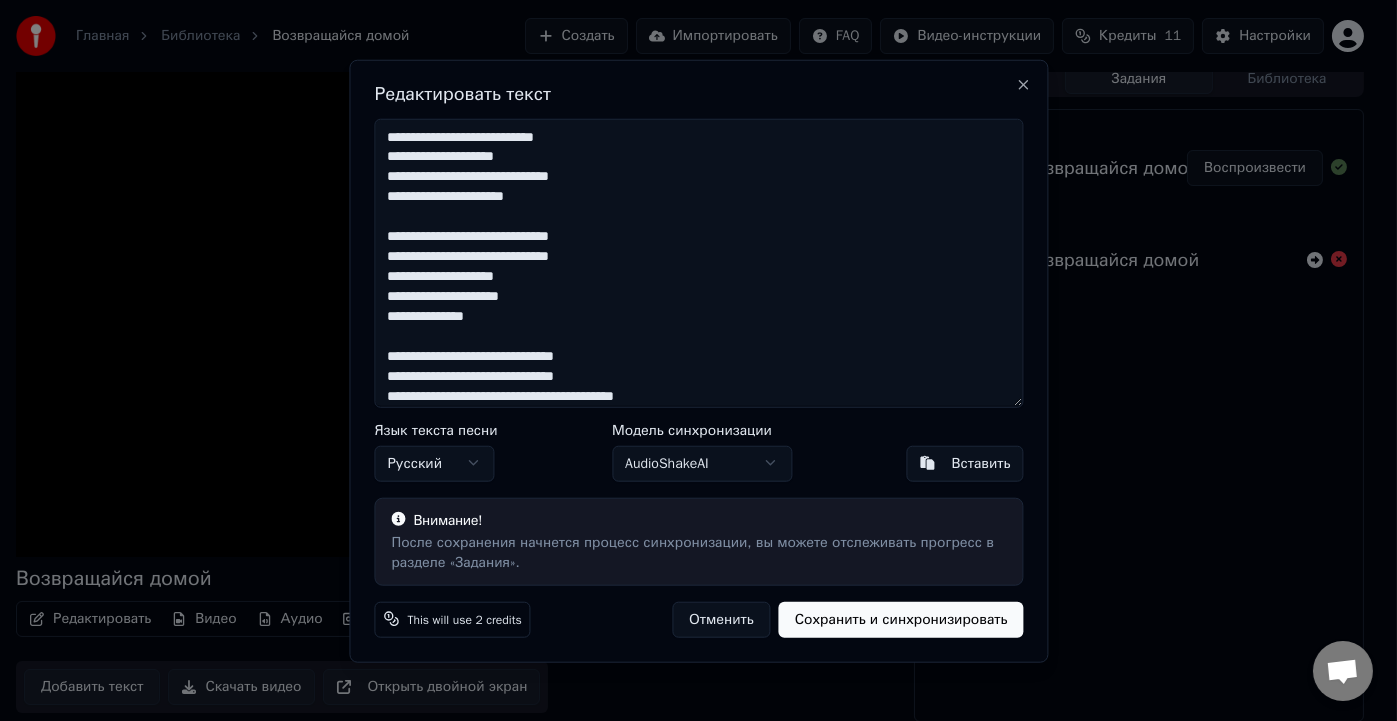 click on "Сохранить и синхронизировать" at bounding box center [900, 619] 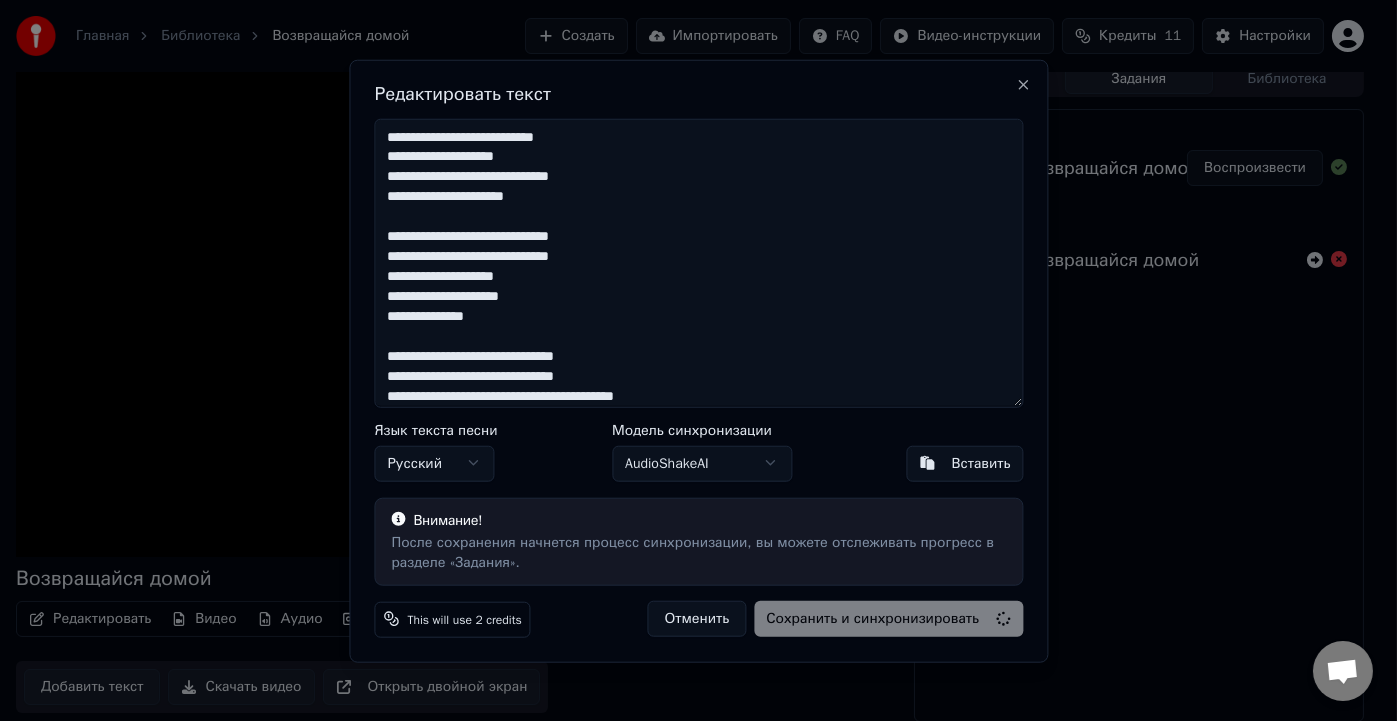 type on "**********" 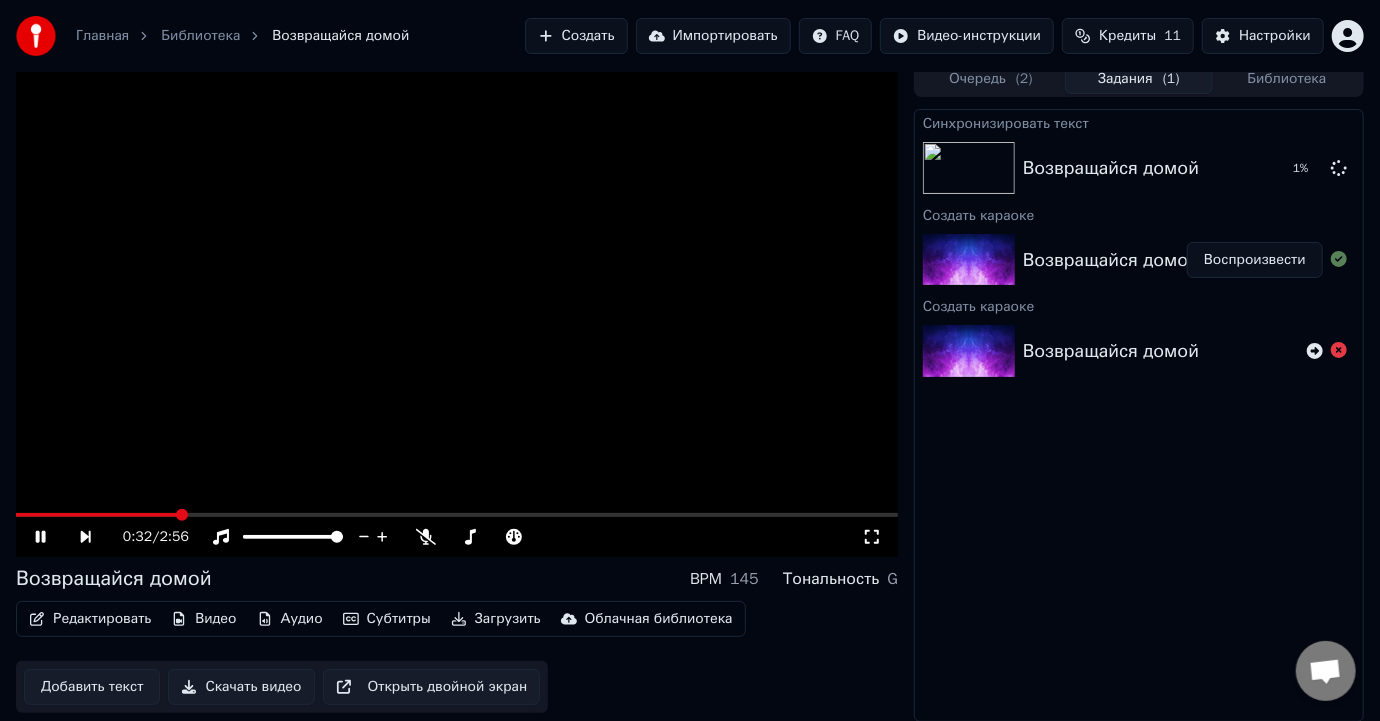 click on "Субтитры" at bounding box center [387, 619] 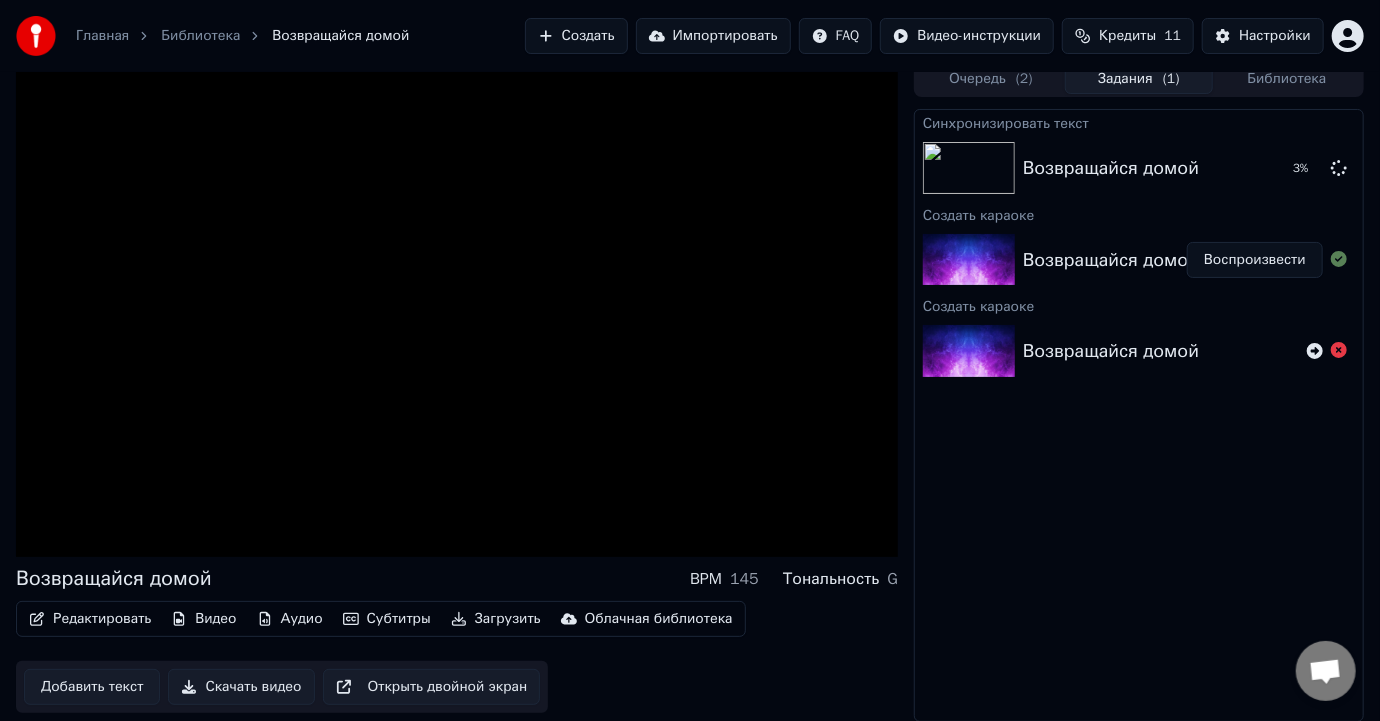 click on "Открыть двойной экран" at bounding box center [432, 687] 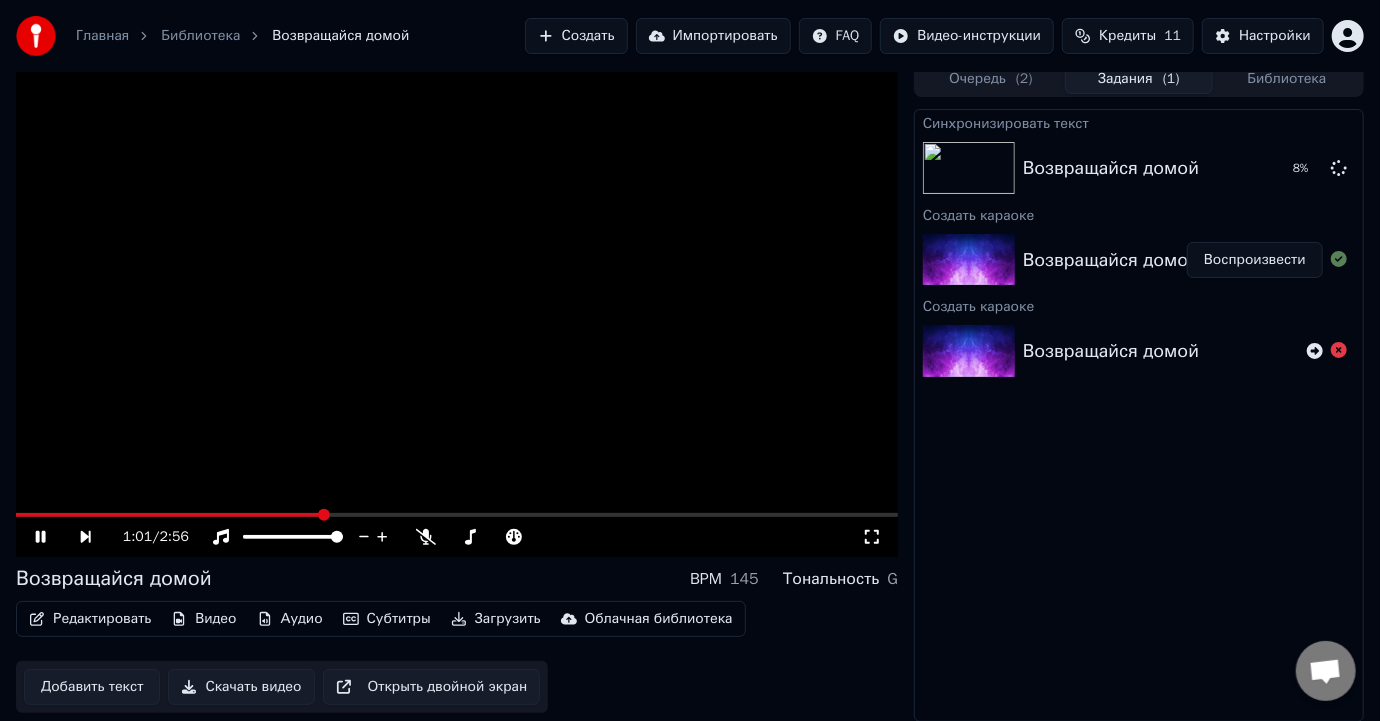 click on "1:01  /  2:56" at bounding box center [457, 537] 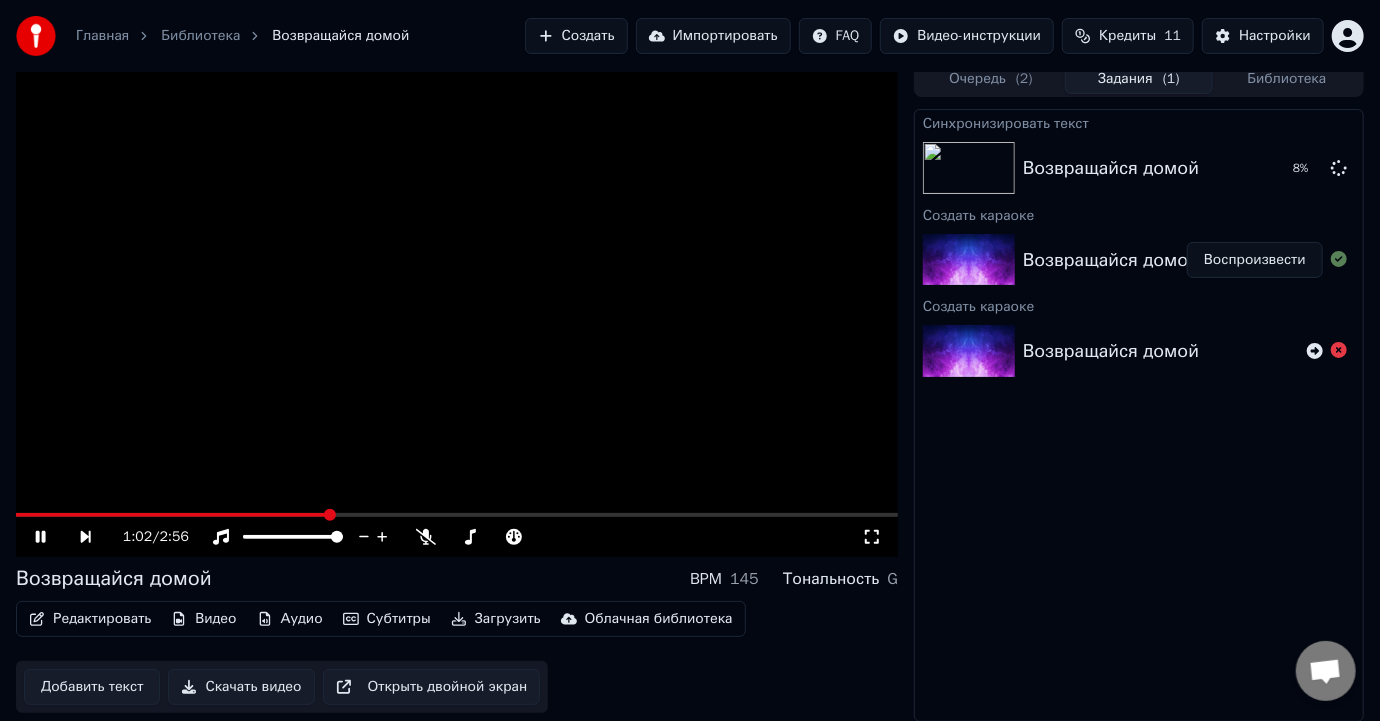 click 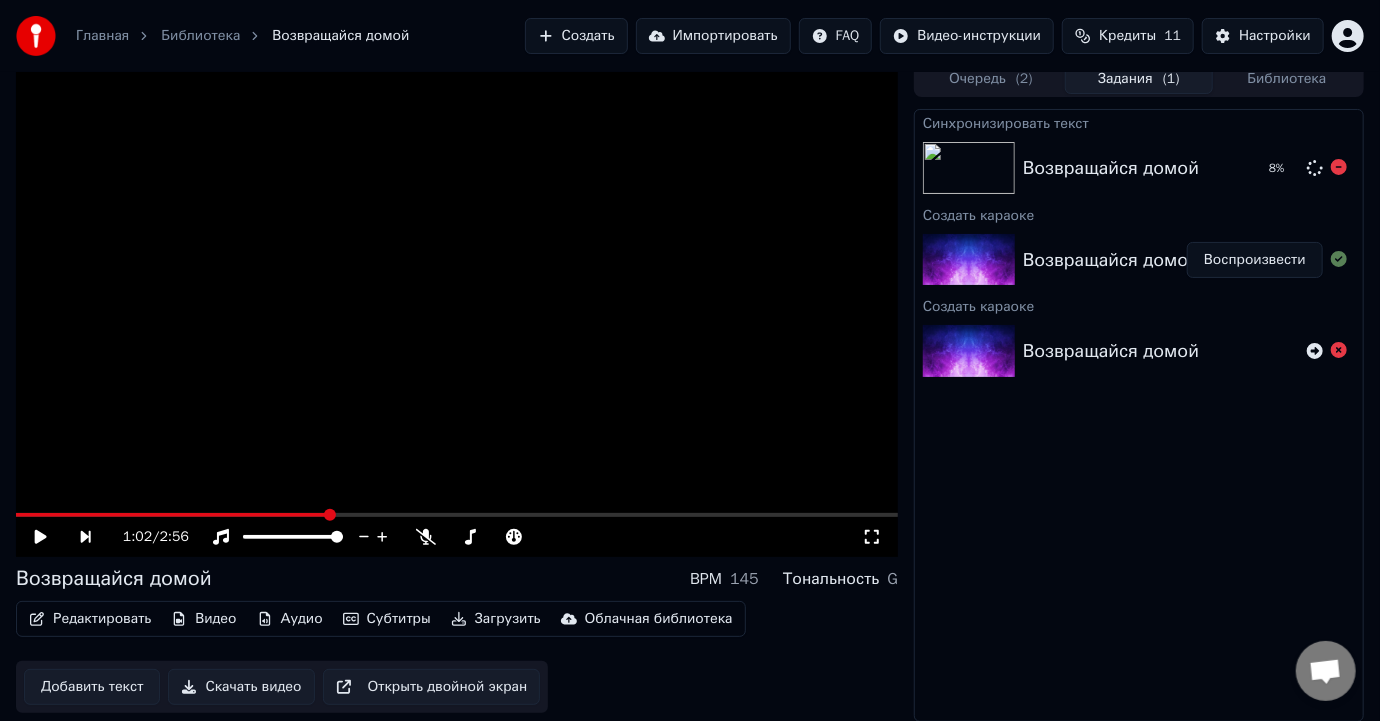 click on "Возвращайся домой" at bounding box center (1138, 168) 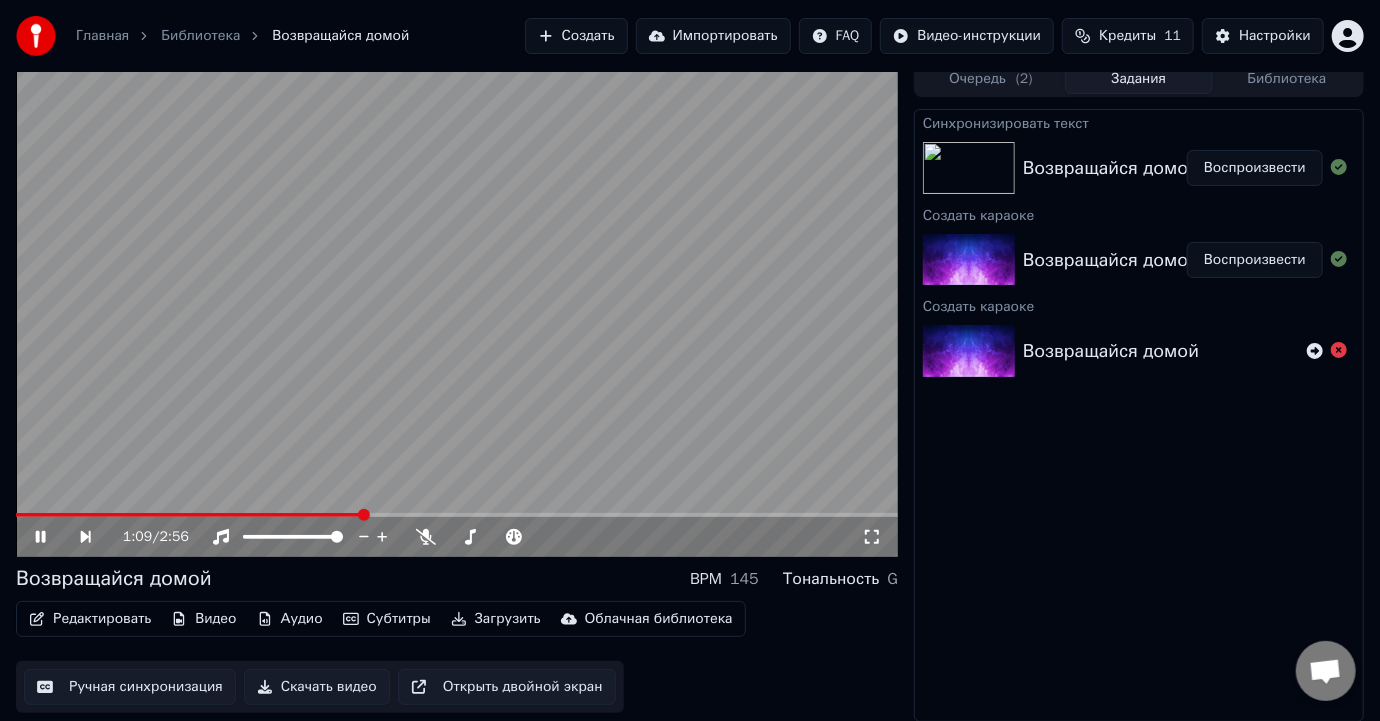 click on "Воспроизвести" at bounding box center (1255, 168) 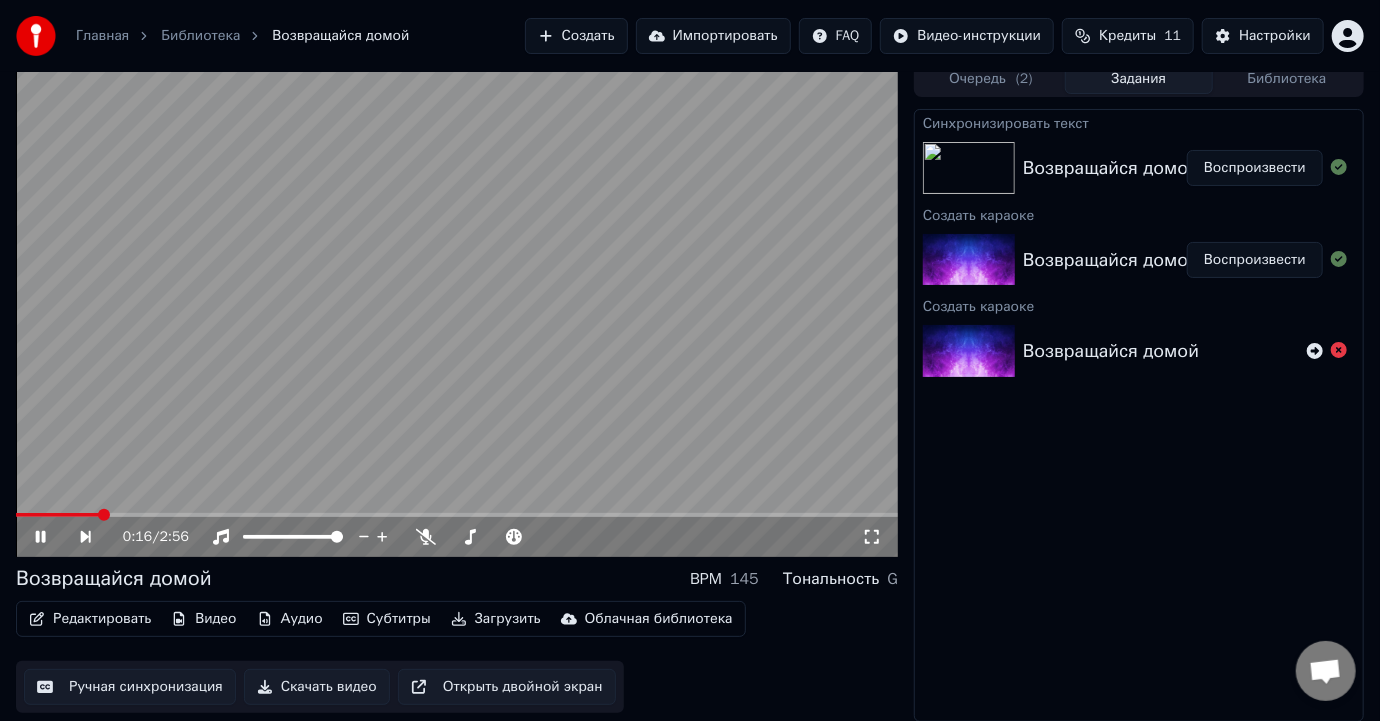 click at bounding box center (457, 309) 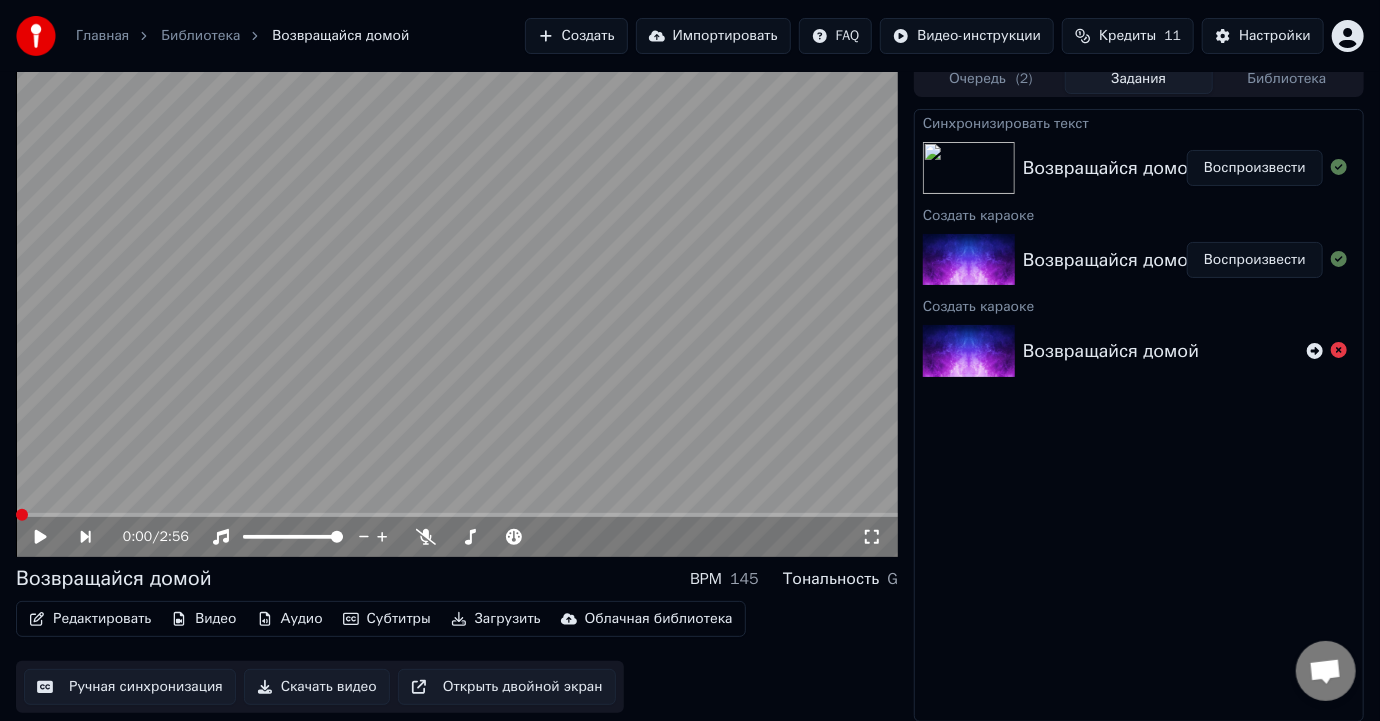 click at bounding box center (22, 515) 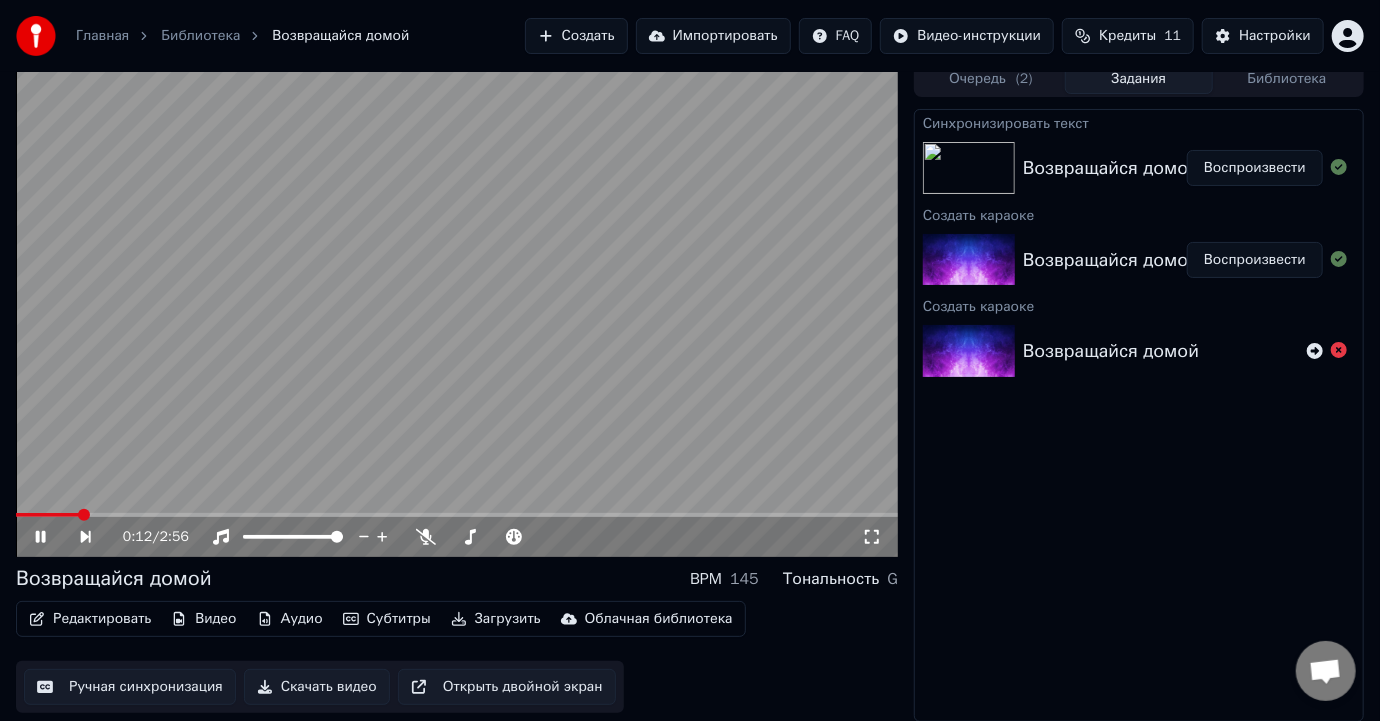 click on "Редактировать" at bounding box center (90, 619) 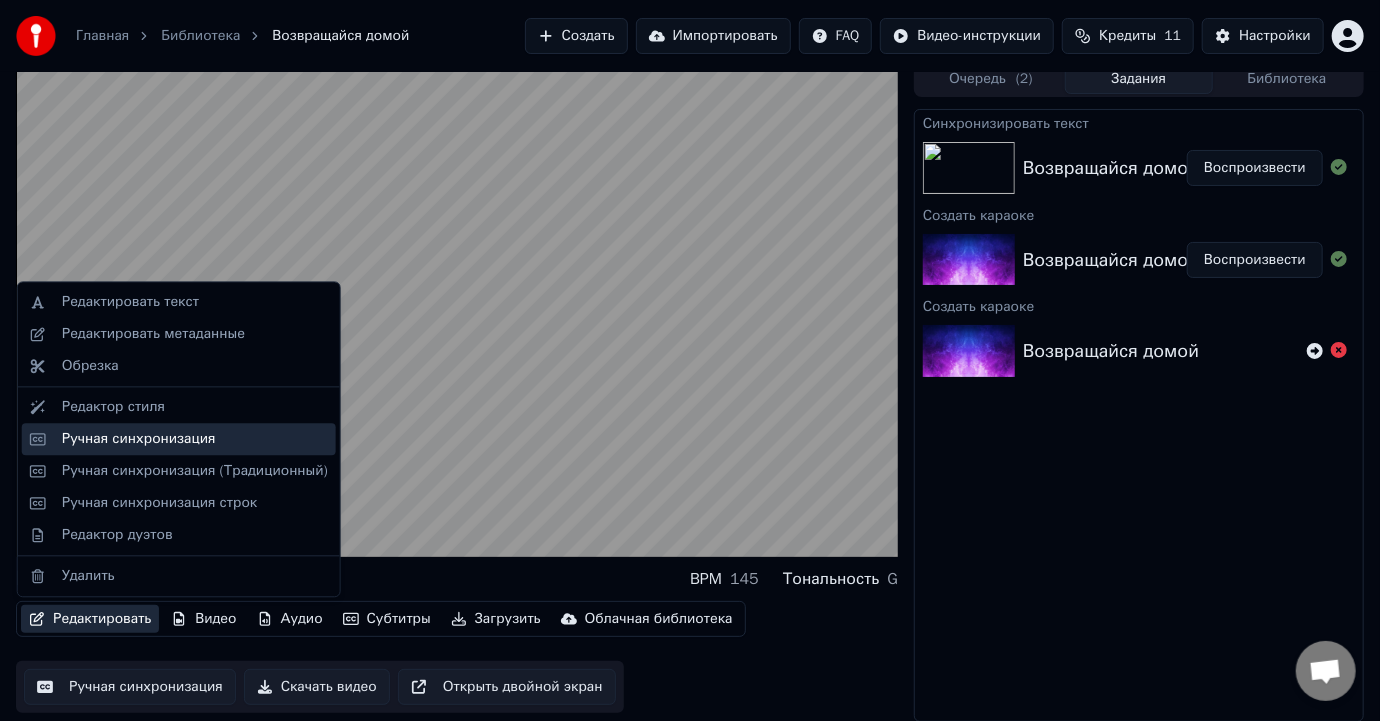 click on "Ручная синхронизация" at bounding box center (139, 439) 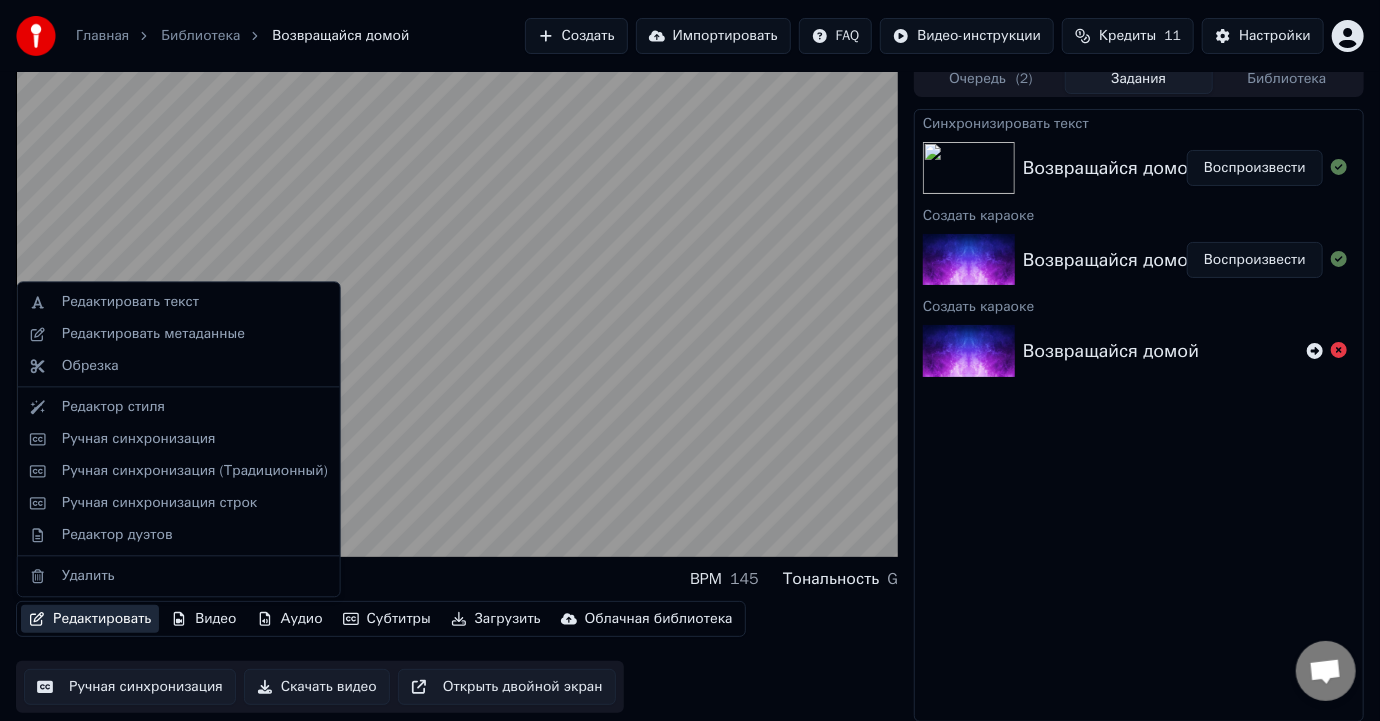 scroll, scrollTop: 0, scrollLeft: 0, axis: both 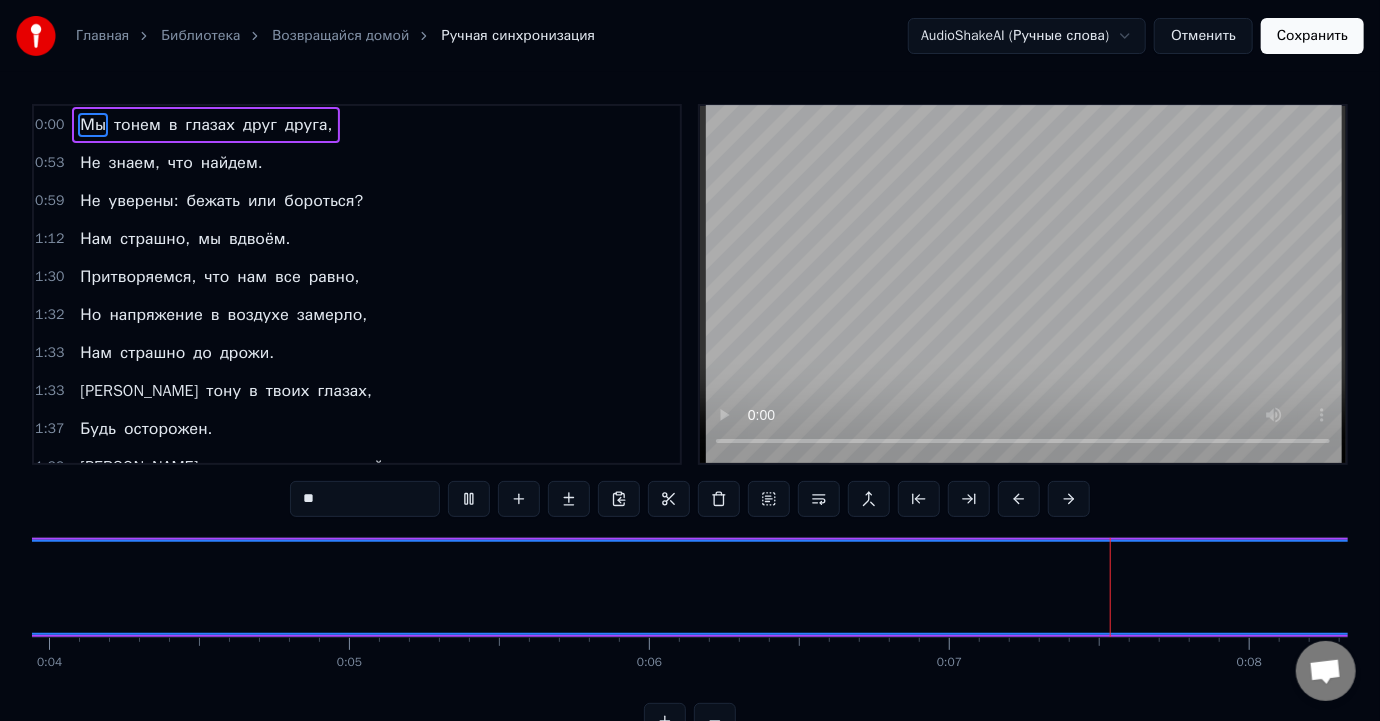 click on "тонем" at bounding box center [137, 125] 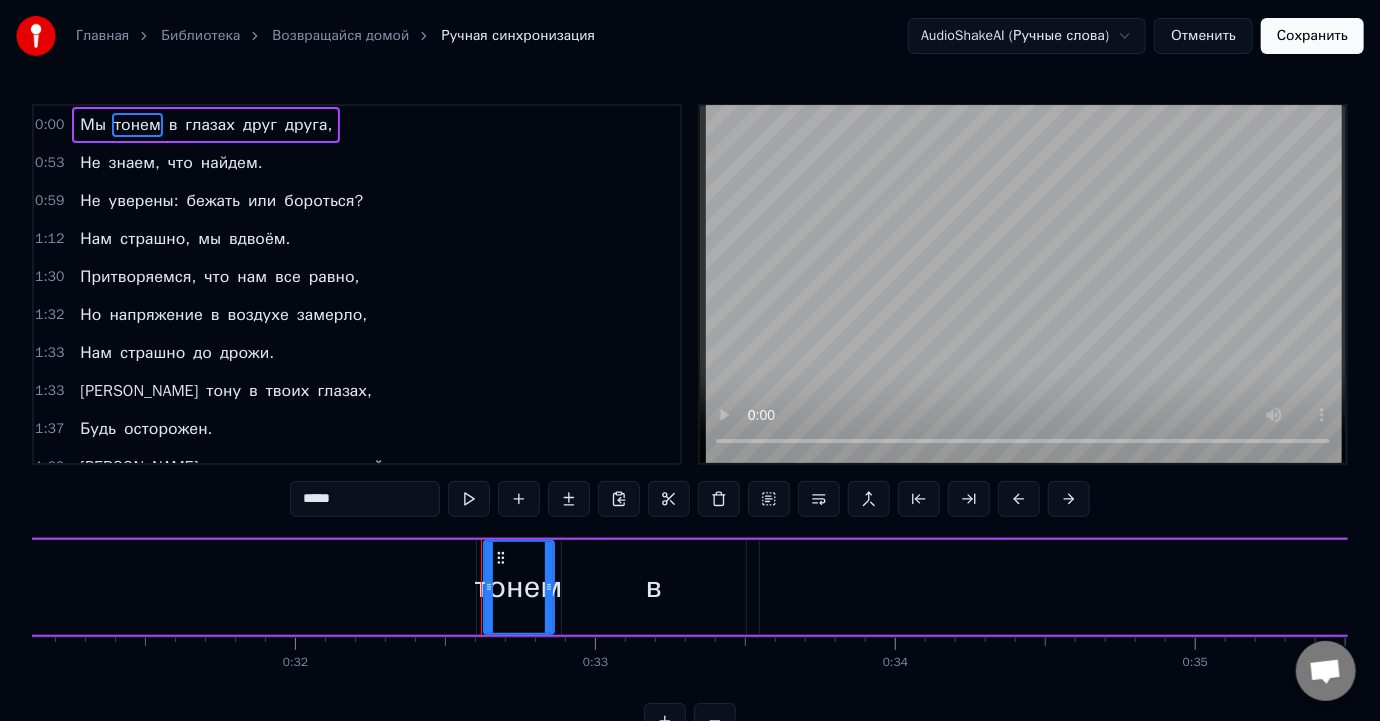 scroll, scrollTop: 0, scrollLeft: 9685, axis: horizontal 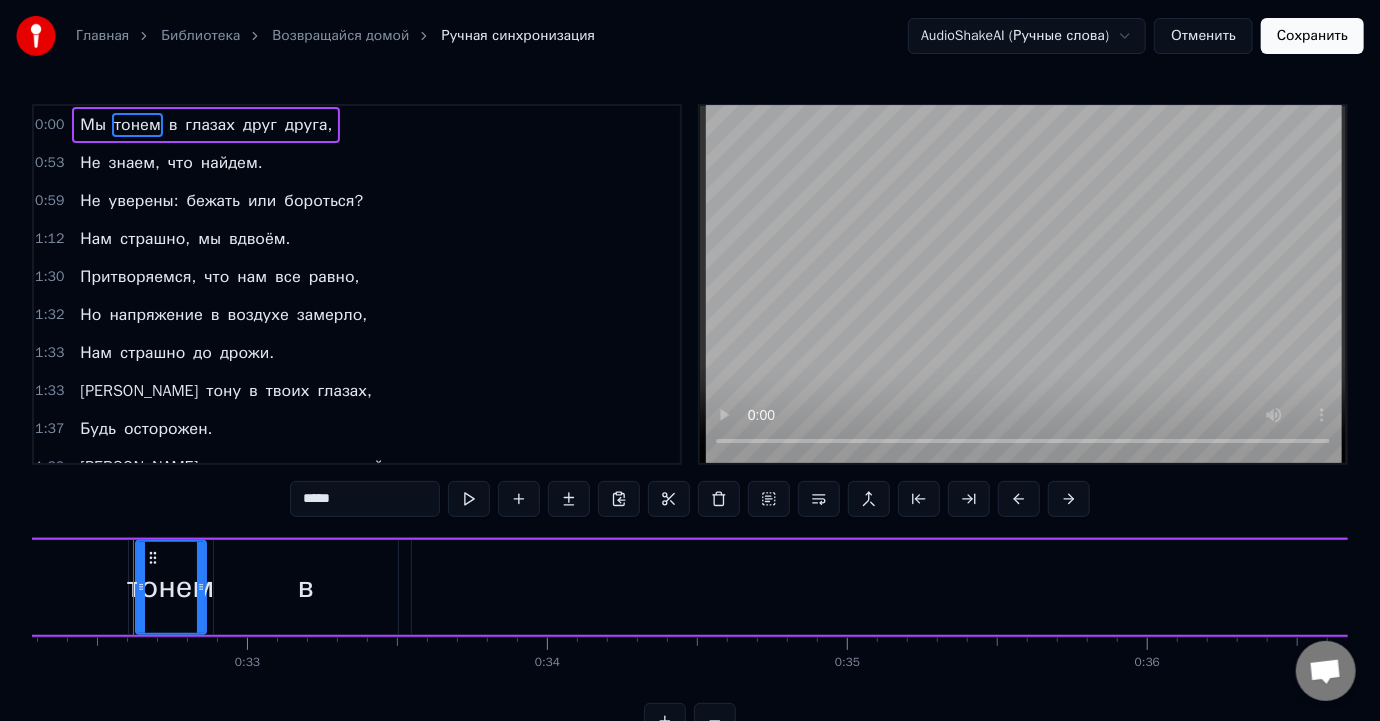 click on "в" at bounding box center [173, 125] 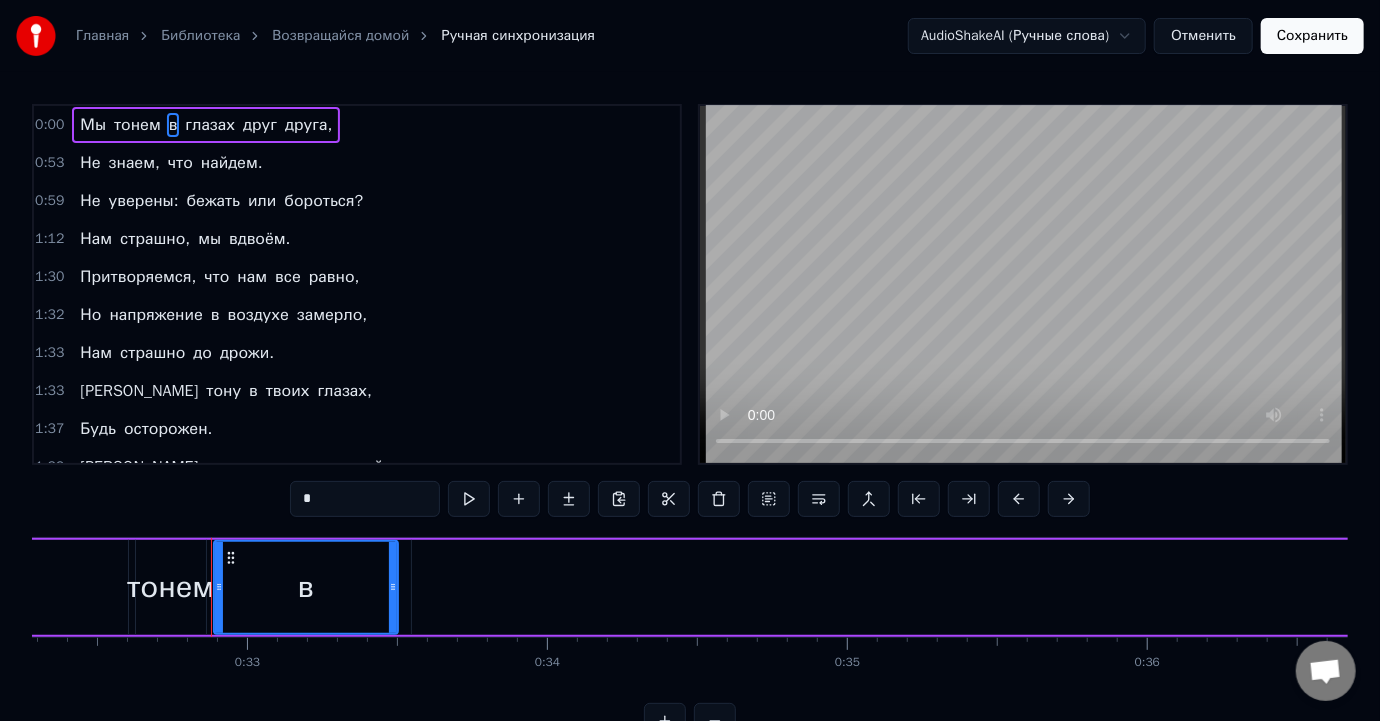 click on "глазах" at bounding box center (210, 125) 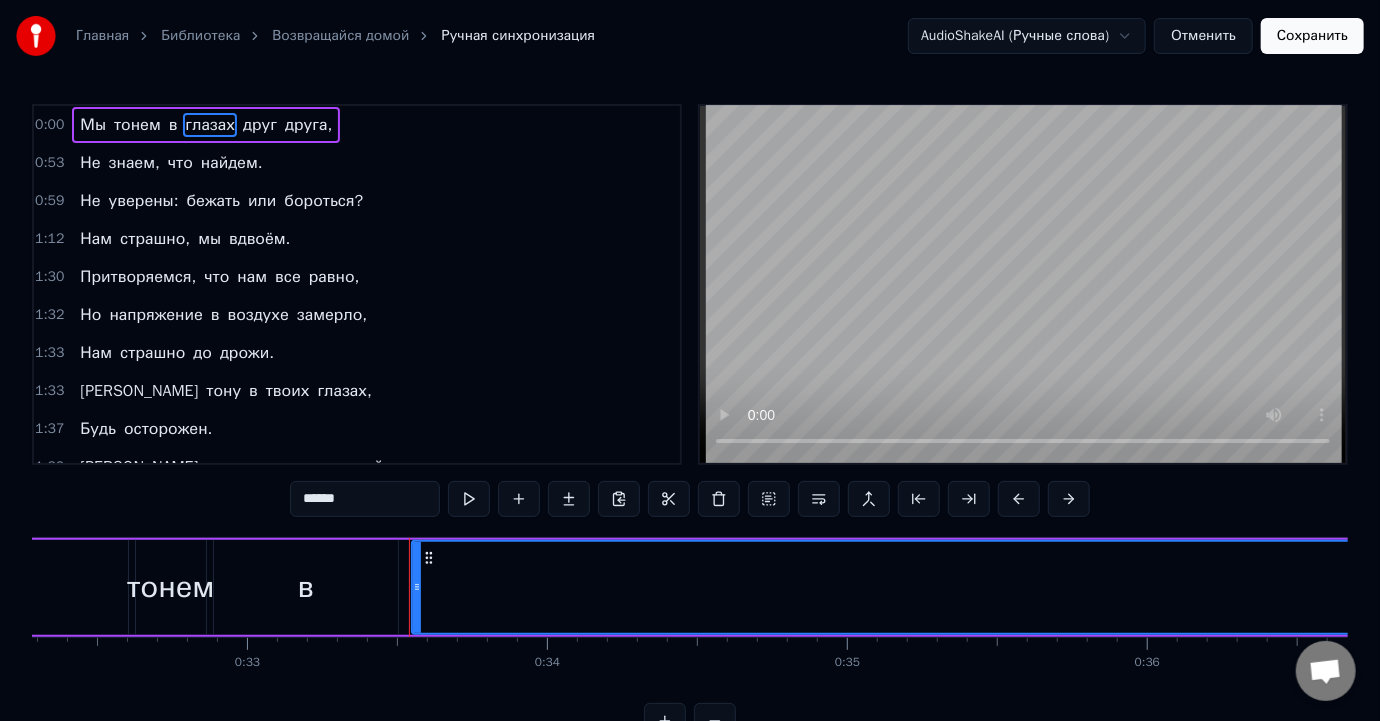 click on "друг" at bounding box center [260, 125] 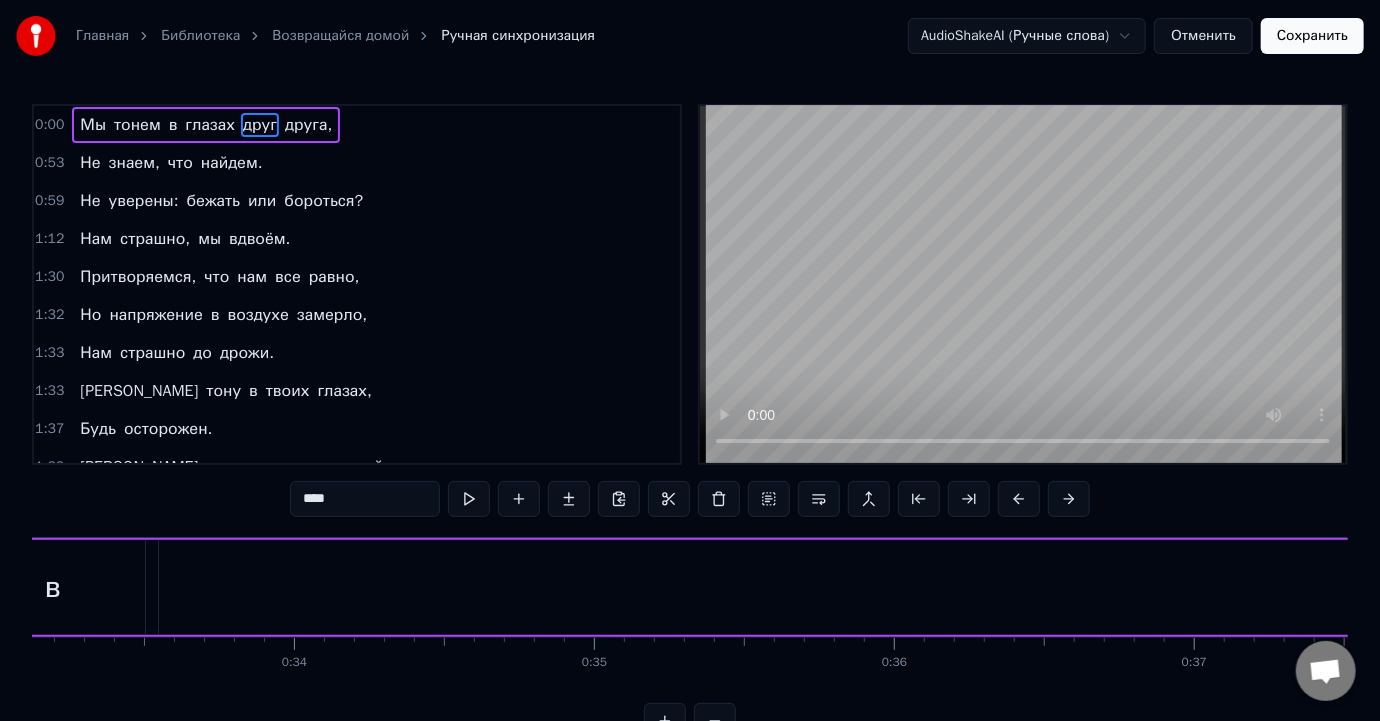 click on "друга," at bounding box center (308, 125) 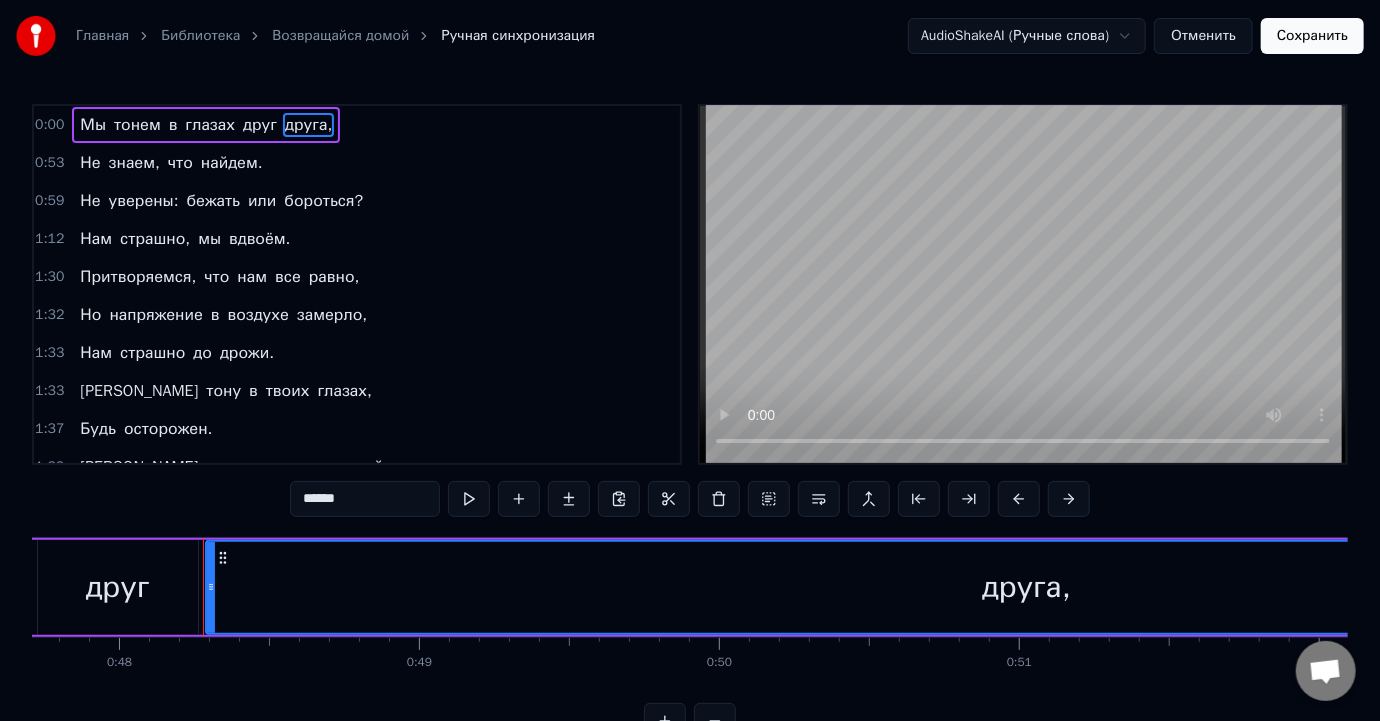 scroll, scrollTop: 0, scrollLeft: 14383, axis: horizontal 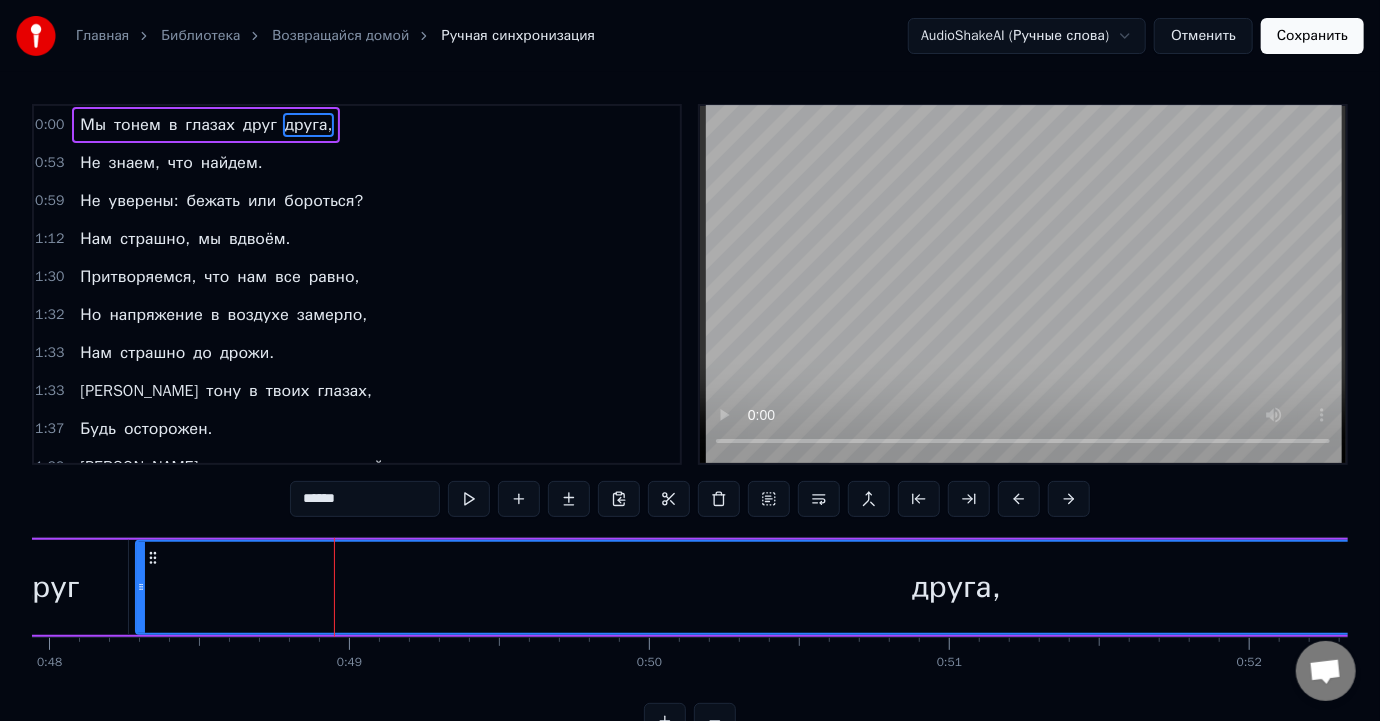 type 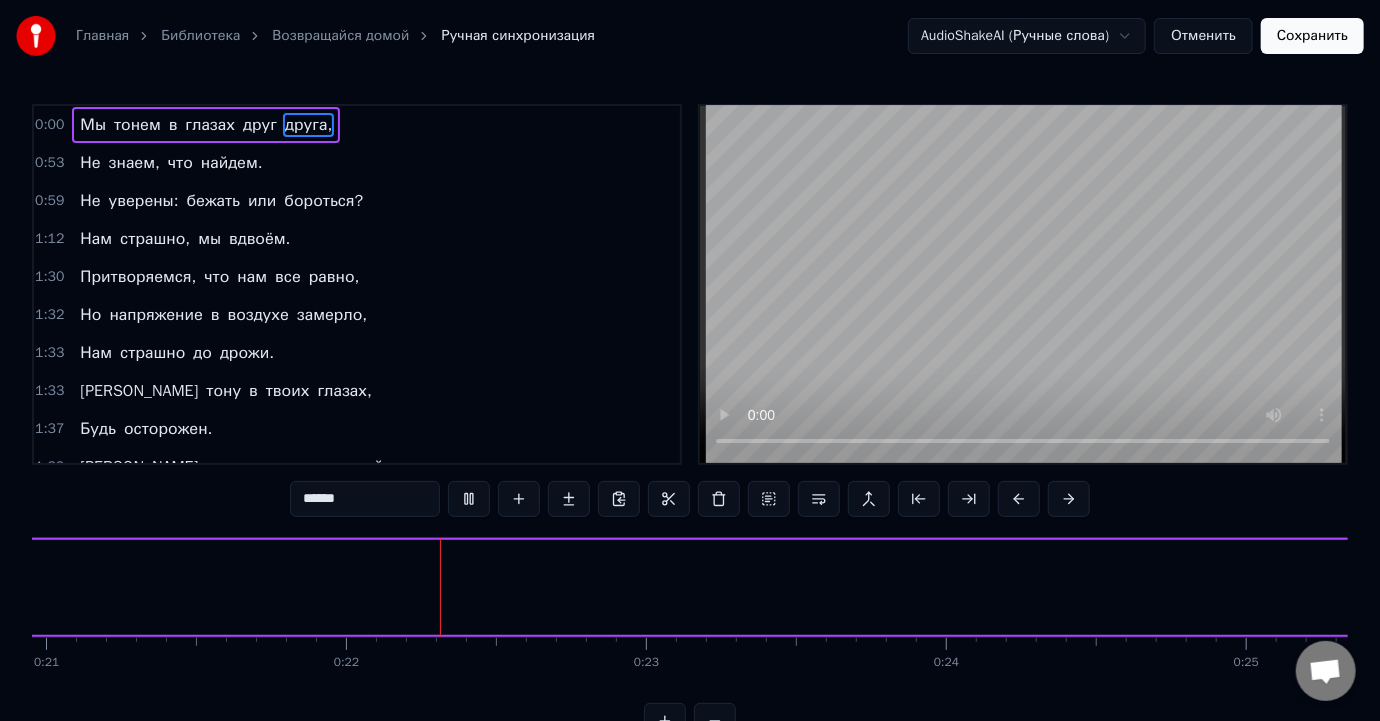 scroll, scrollTop: 0, scrollLeft: 6393, axis: horizontal 